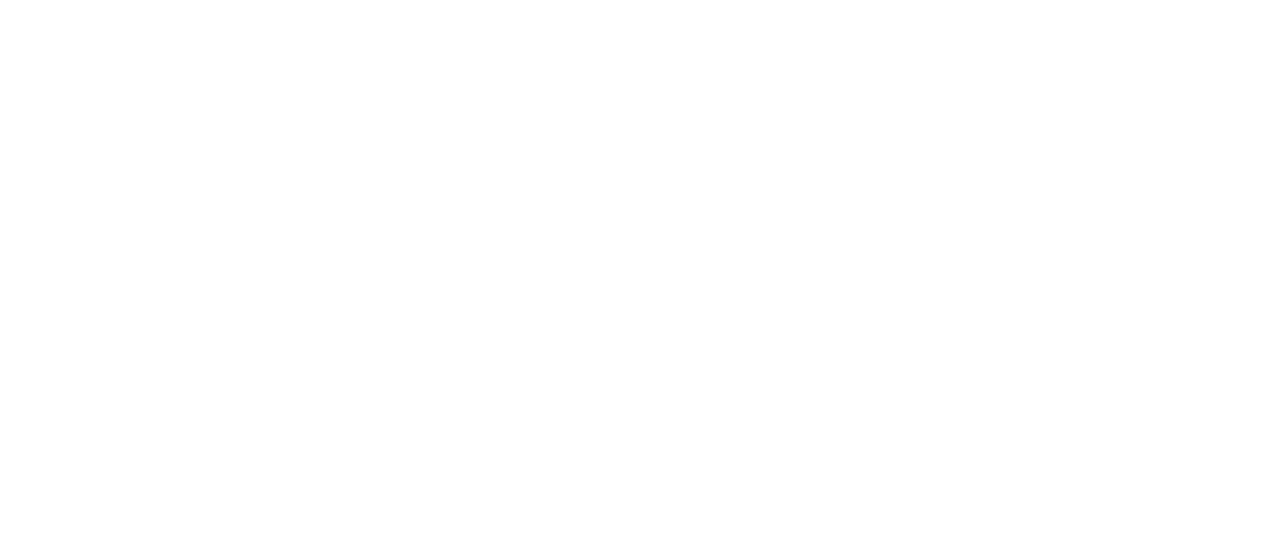scroll, scrollTop: 0, scrollLeft: 0, axis: both 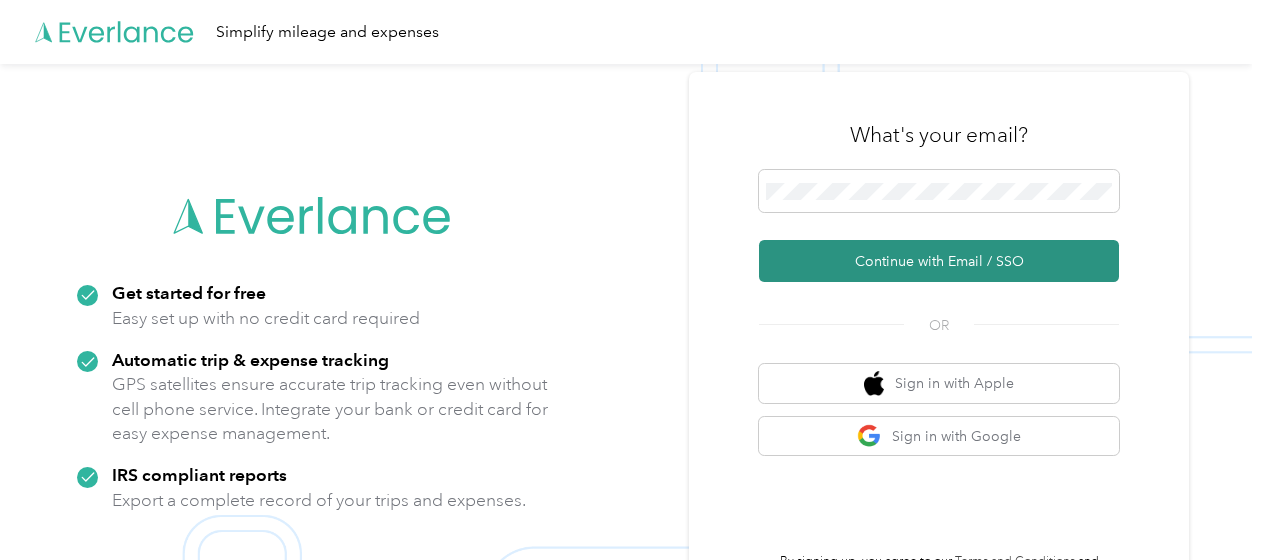 click on "Continue with Email / SSO" at bounding box center (939, 261) 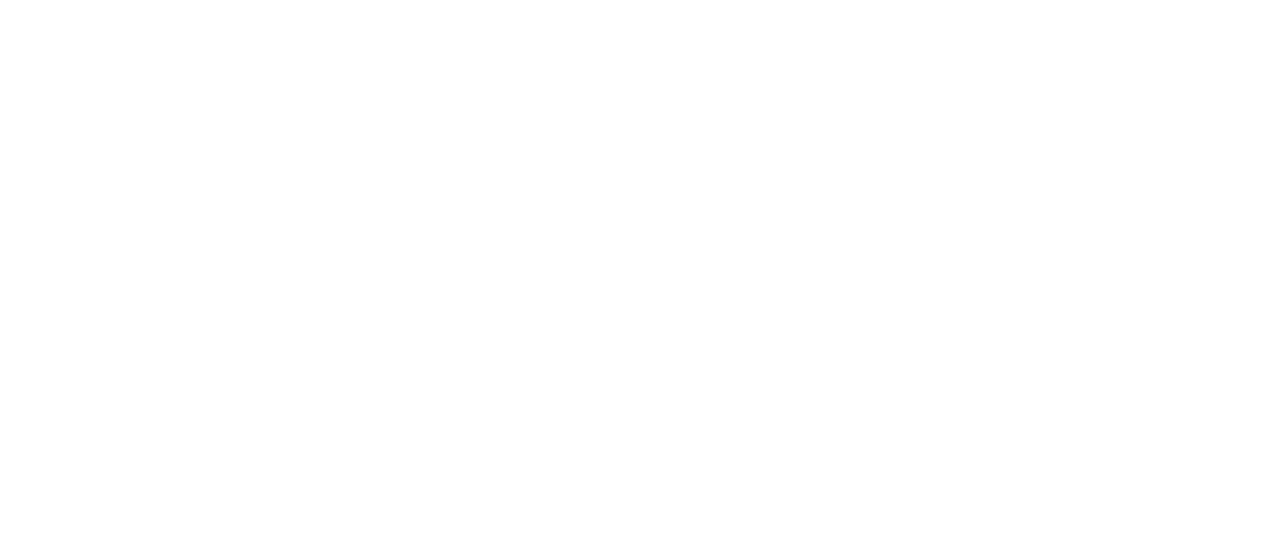 scroll, scrollTop: 0, scrollLeft: 0, axis: both 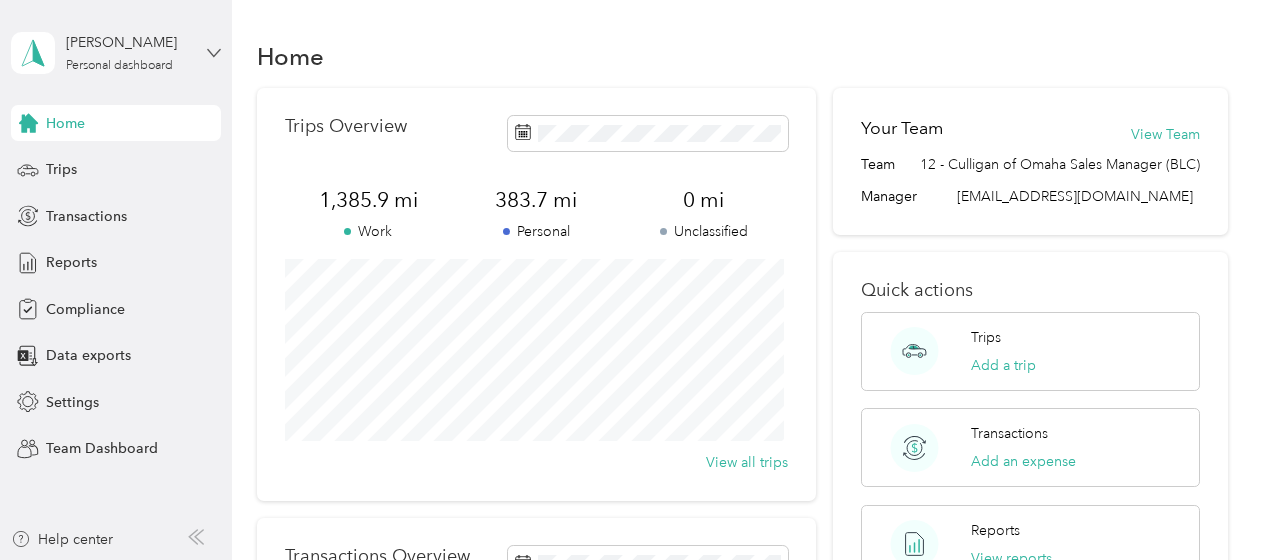 click 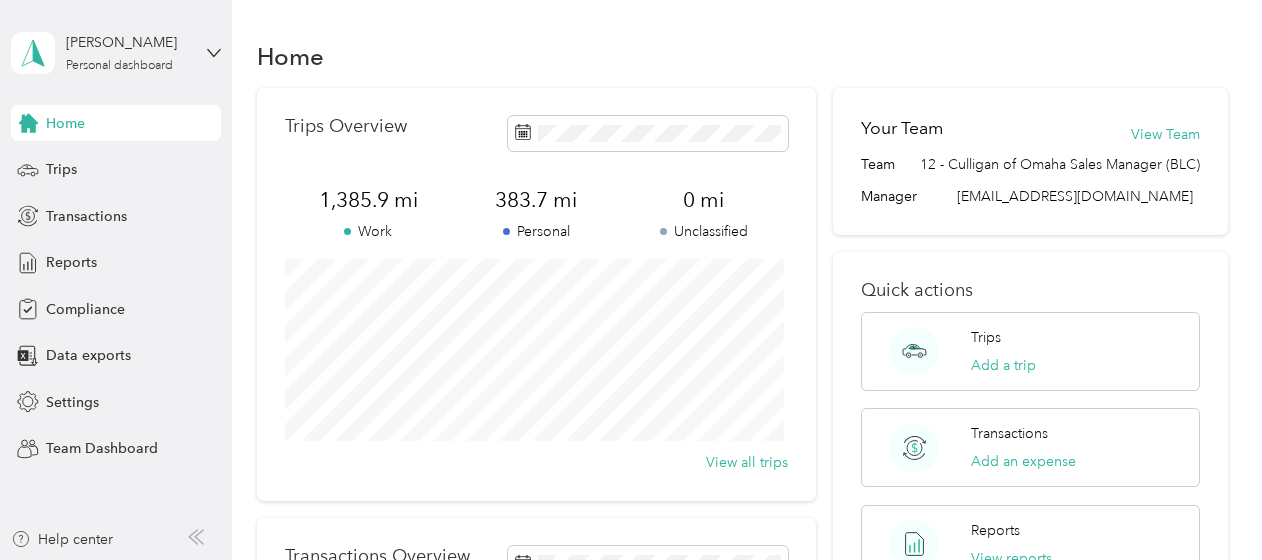 click on "Home Trips Overview 1,385.9   mi Work 383.7   mi Personal 0   mi Unclassified View all trips Transactions Overview $1,984.65 Expenses $0.00 Revenue View all transactions Your Team View Team Team 12 - Culligan of Omaha Sales Manager (BLC) Manager [EMAIL_ADDRESS][DOMAIN_NAME] Quick actions Trips Add a trip Transactions Add an expense Reports View reports" at bounding box center (742, 499) 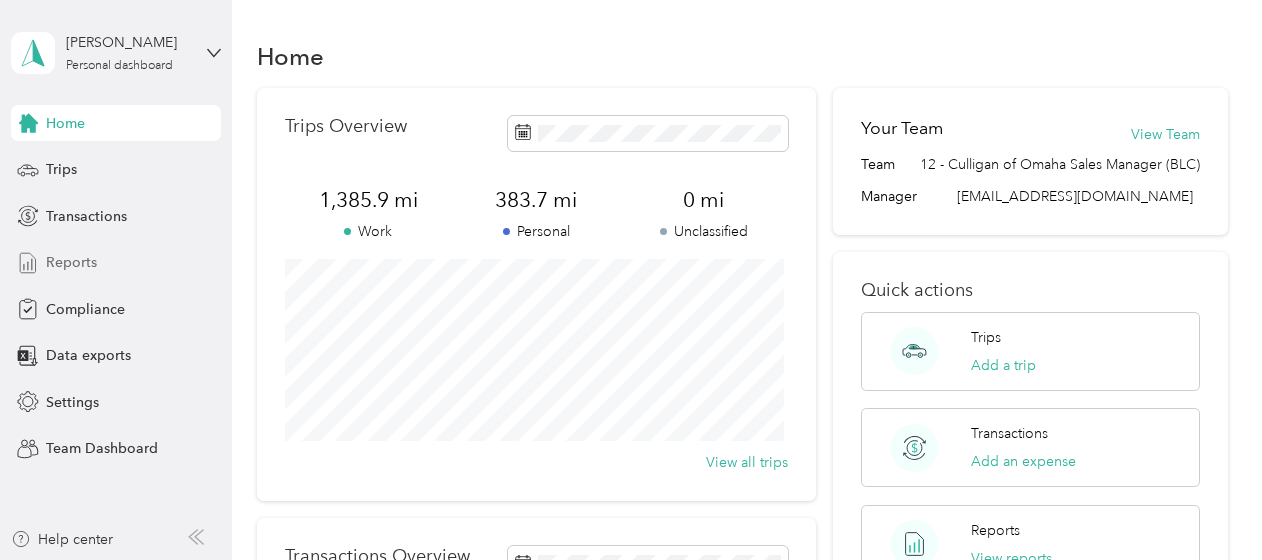 click on "Reports" at bounding box center [71, 262] 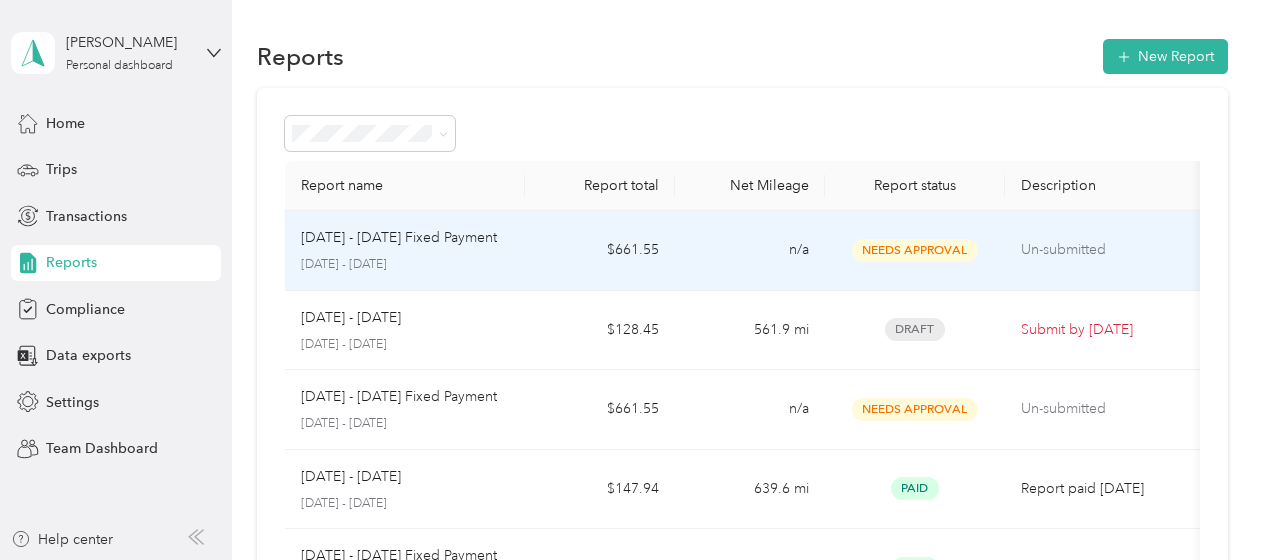click on "Needs Approval" at bounding box center (915, 250) 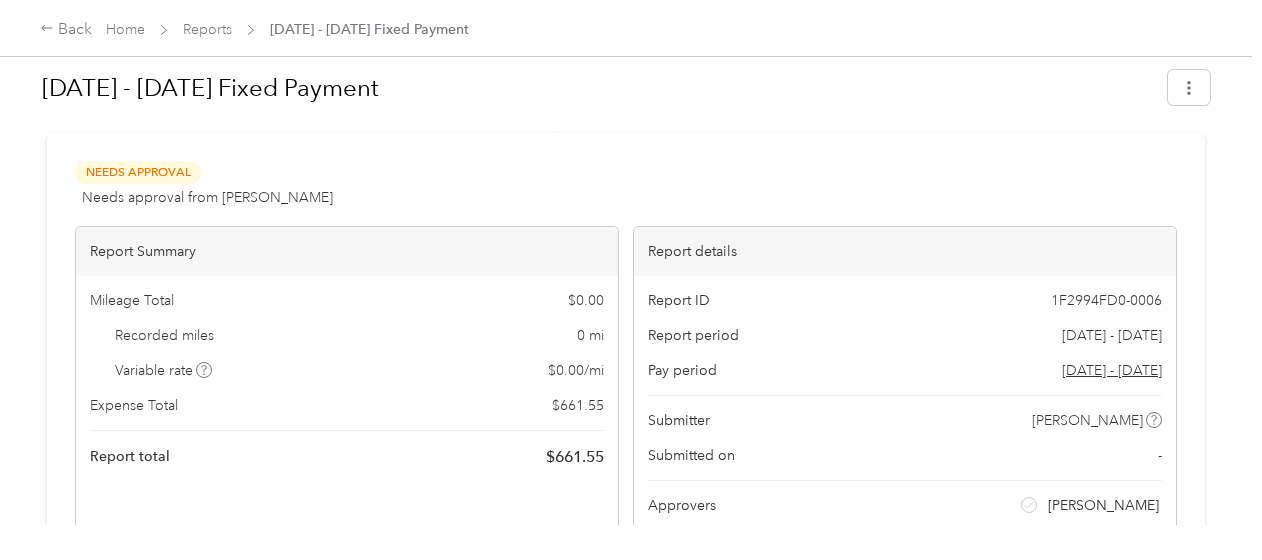 scroll, scrollTop: 0, scrollLeft: 0, axis: both 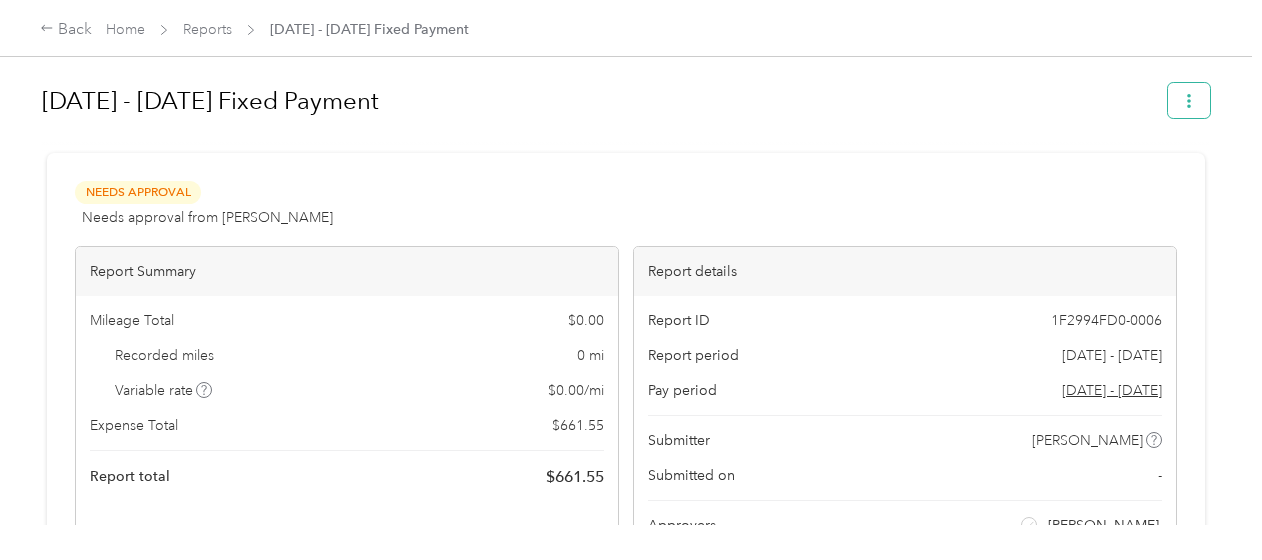 click at bounding box center (1189, 100) 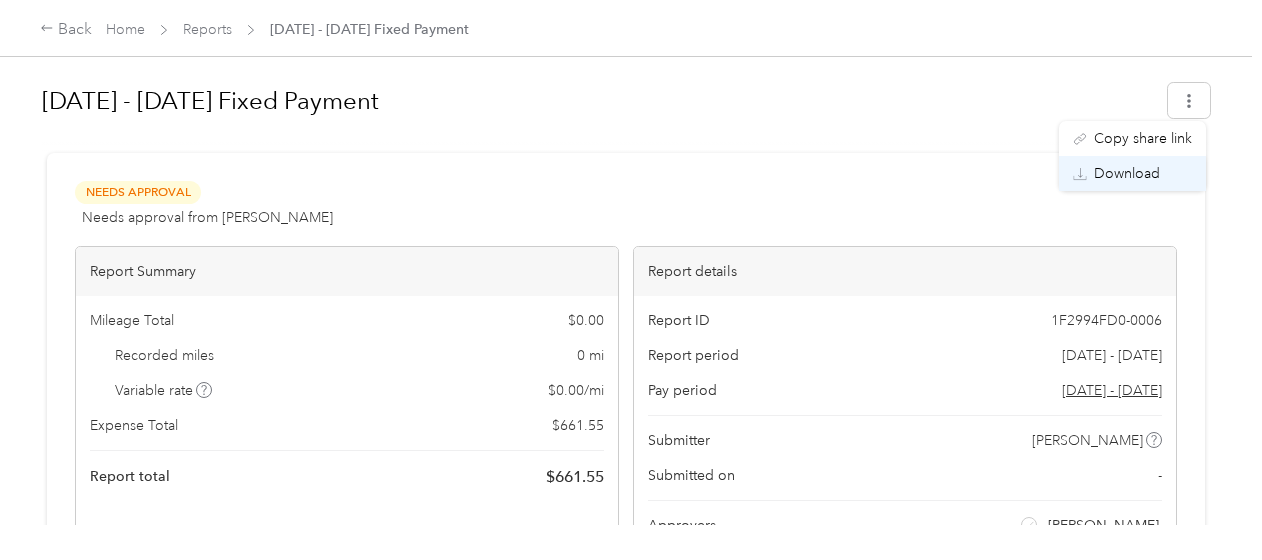 click on "Download" at bounding box center (1127, 173) 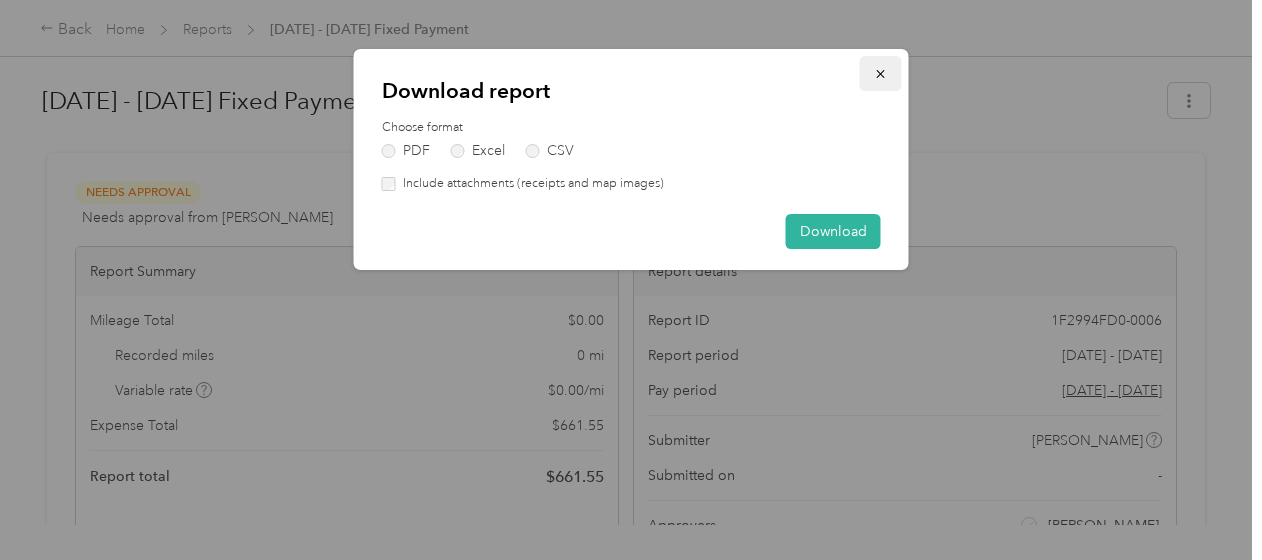 click 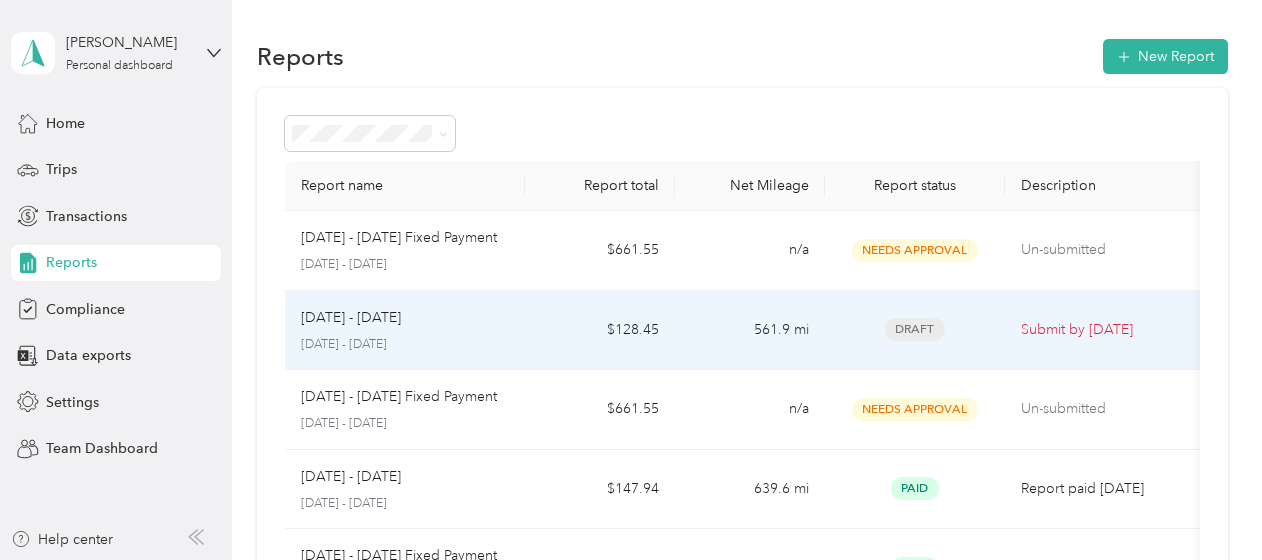 click on "Submit  by   [DATE]" at bounding box center [1105, 330] 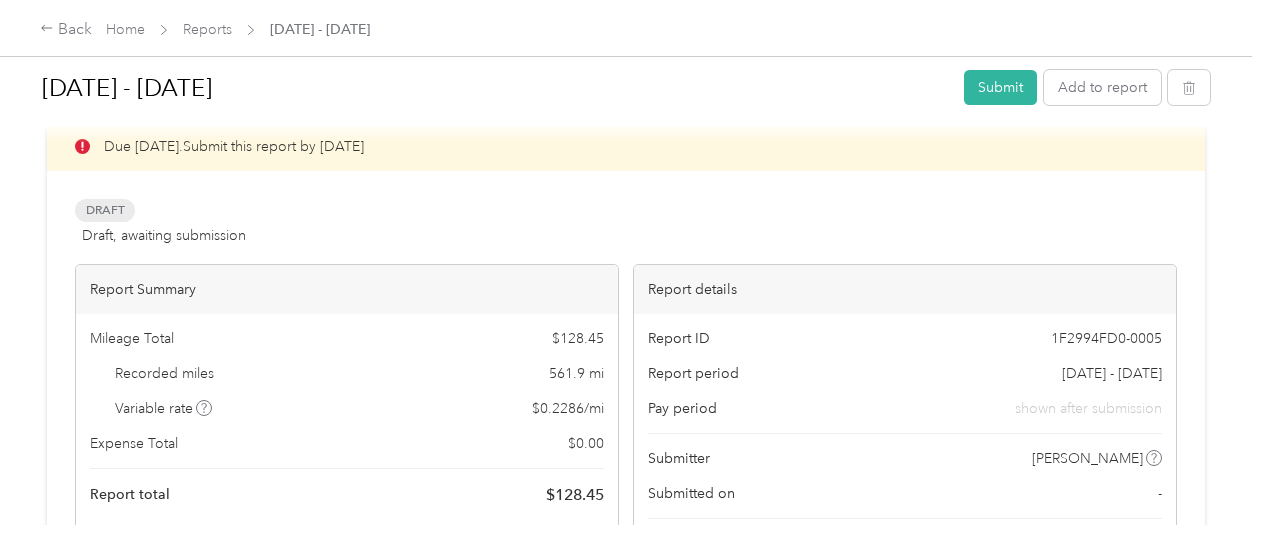 scroll, scrollTop: 0, scrollLeft: 0, axis: both 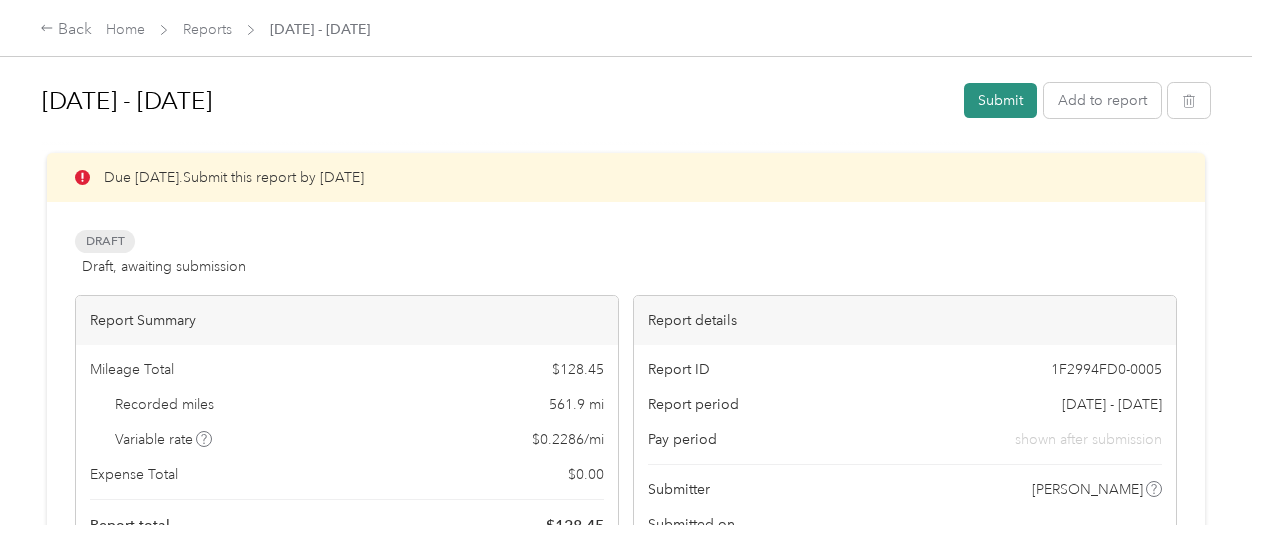 click on "Submit" at bounding box center (1000, 100) 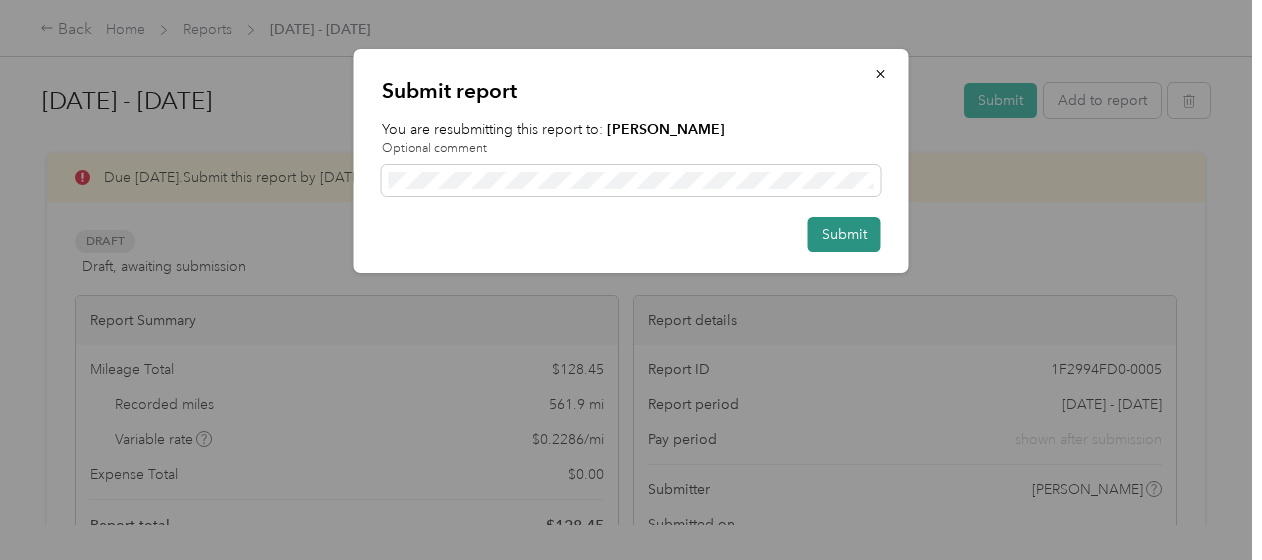 click on "Submit" at bounding box center [844, 234] 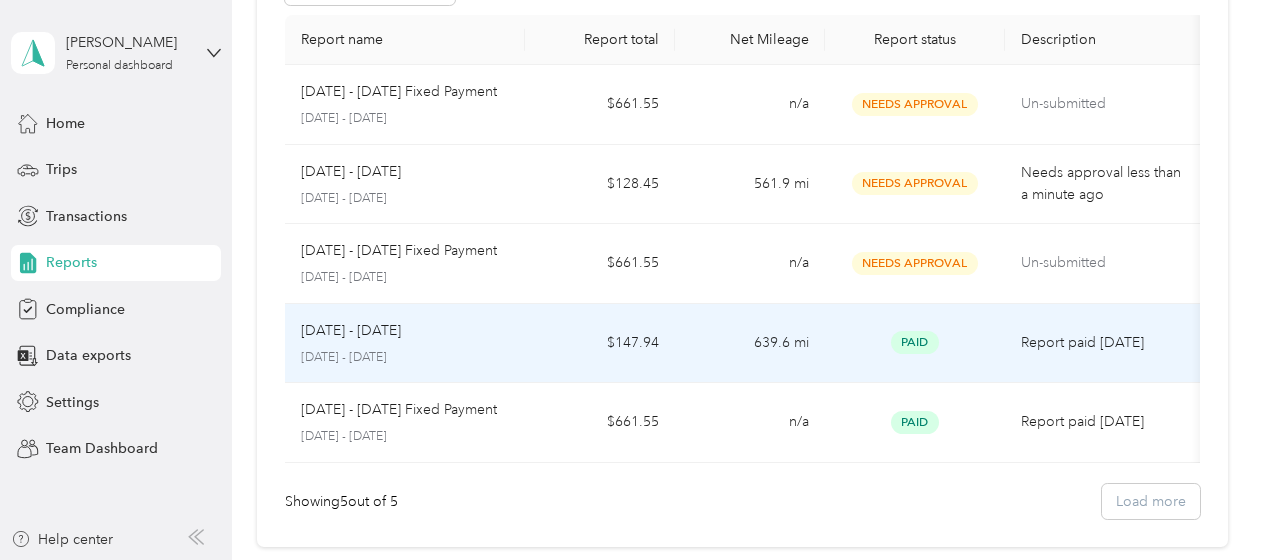 scroll, scrollTop: 100, scrollLeft: 0, axis: vertical 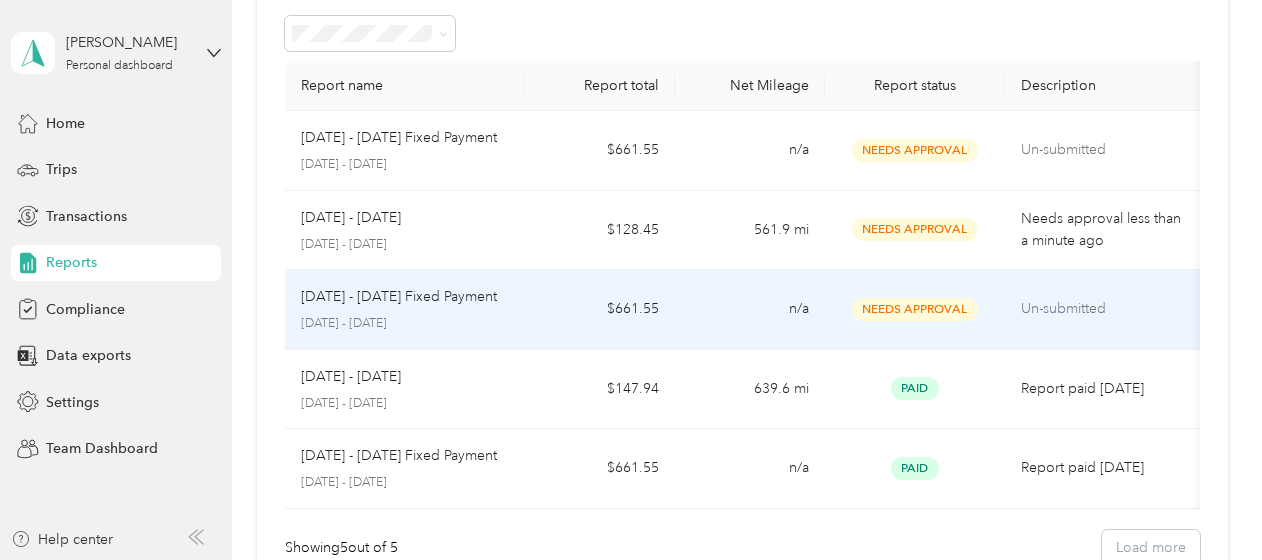 click on "Needs Approval" at bounding box center [915, 310] 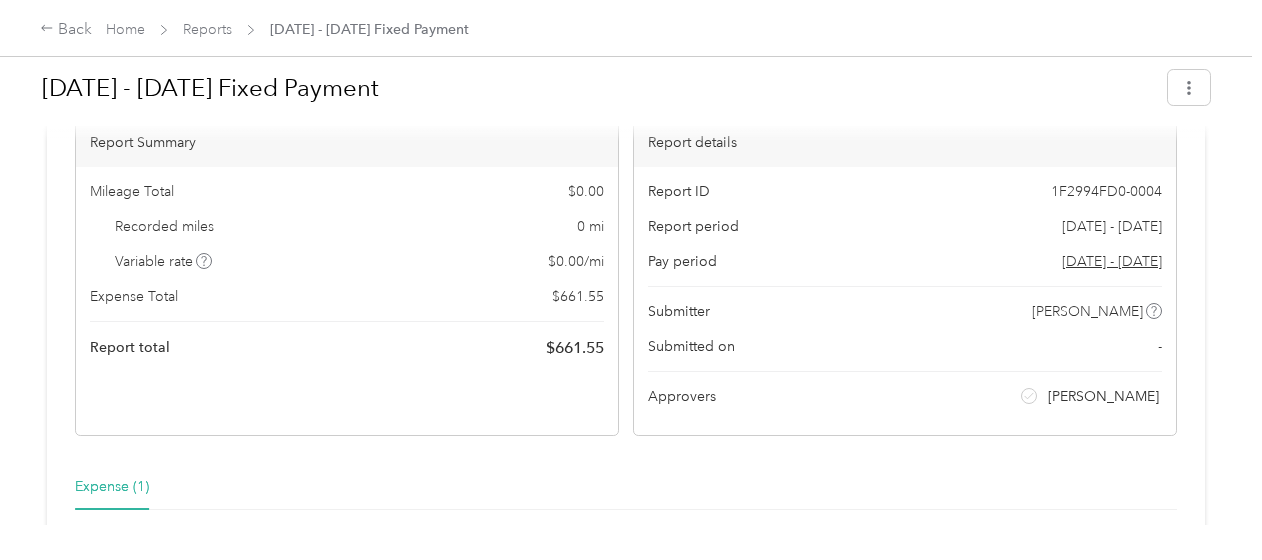 scroll, scrollTop: 400, scrollLeft: 0, axis: vertical 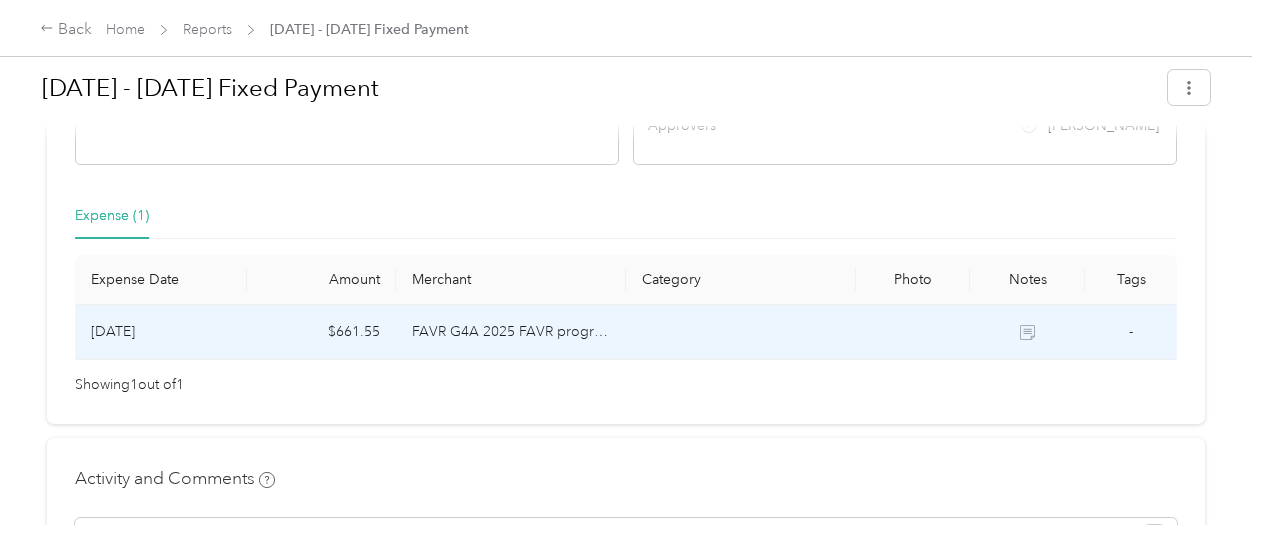 click at bounding box center [741, 332] 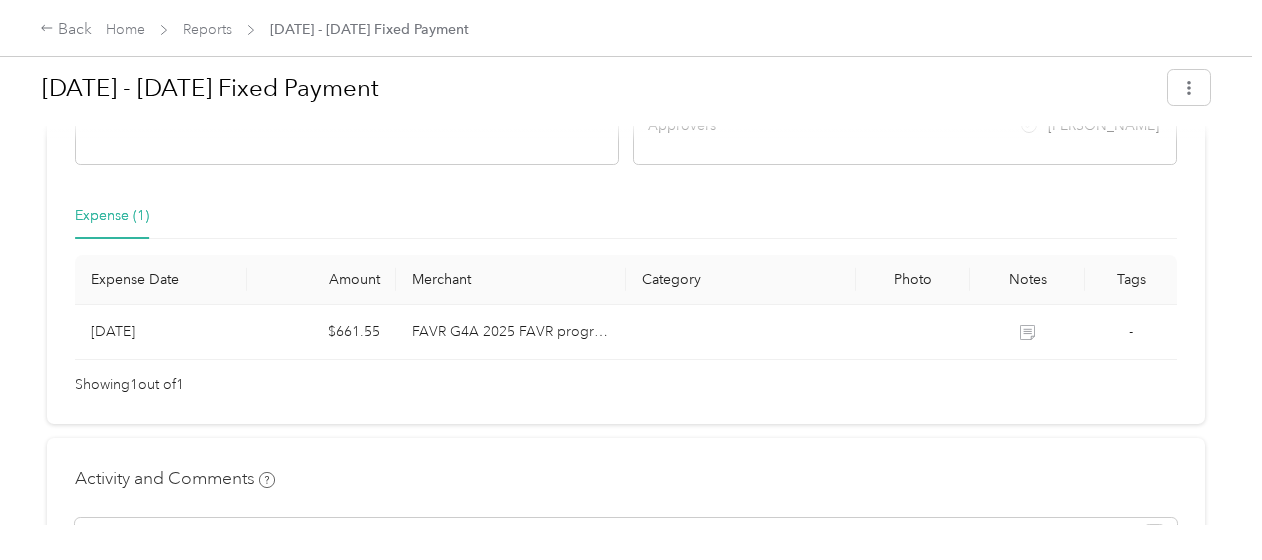 click on "Back Home Reports [DATE] - [DATE] Fixed Payment" at bounding box center (631, 28) 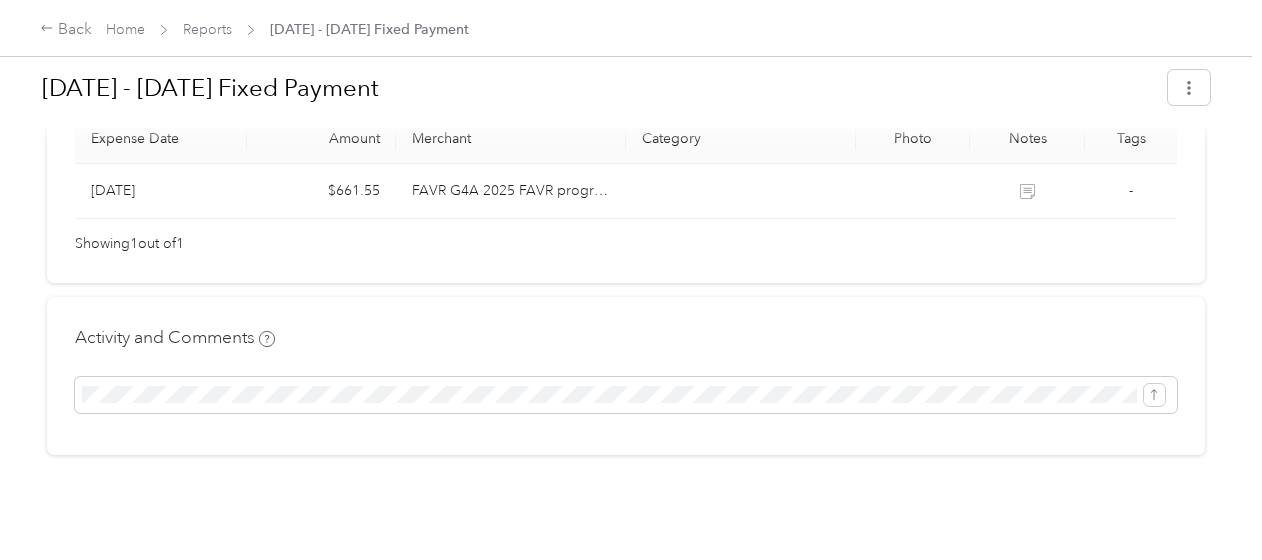 scroll, scrollTop: 0, scrollLeft: 0, axis: both 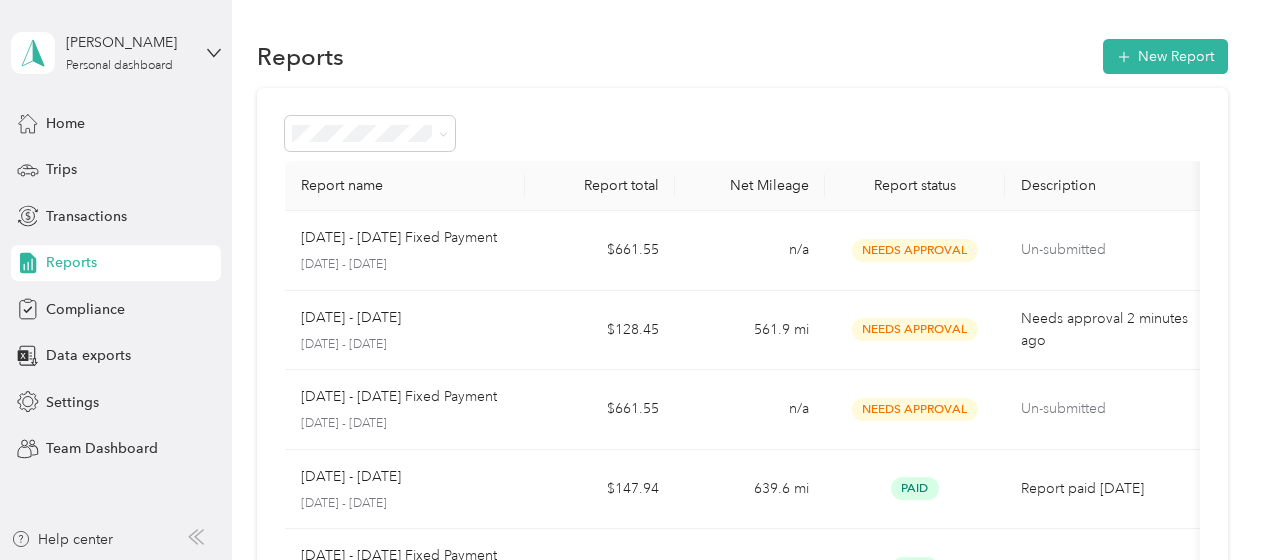 click on "[PERSON_NAME] Personal dashboard" at bounding box center [116, 53] 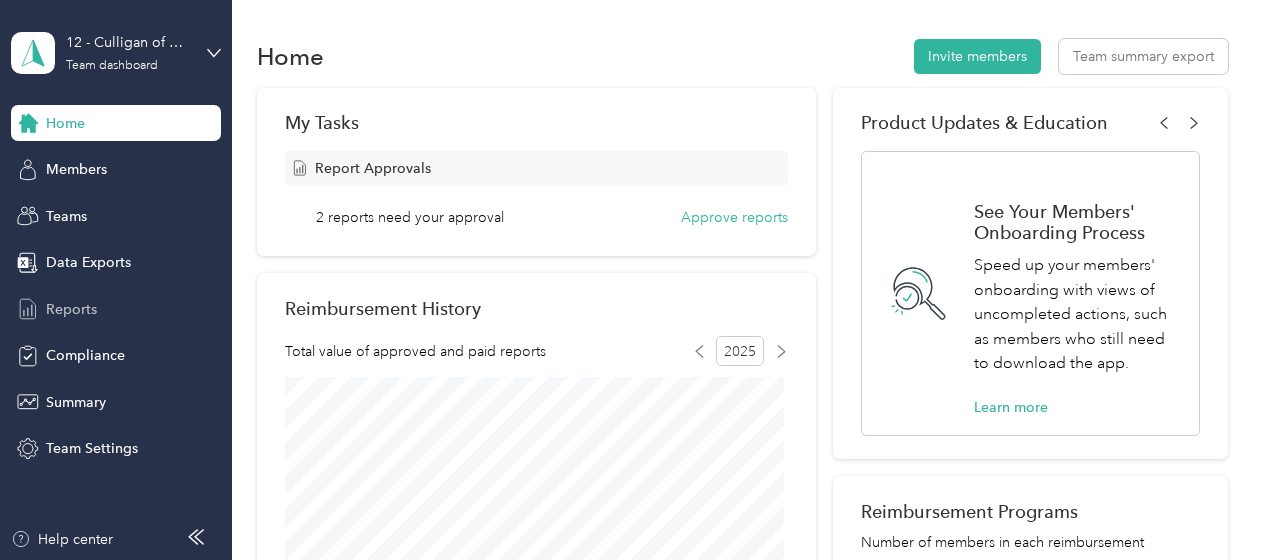click on "Reports" at bounding box center (71, 309) 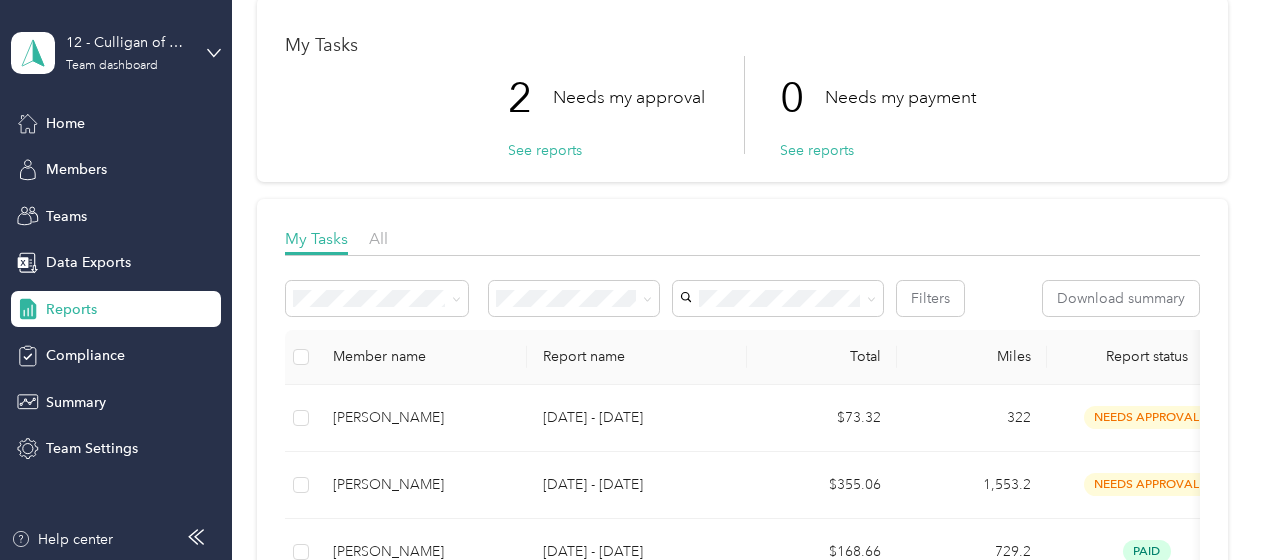 scroll, scrollTop: 200, scrollLeft: 0, axis: vertical 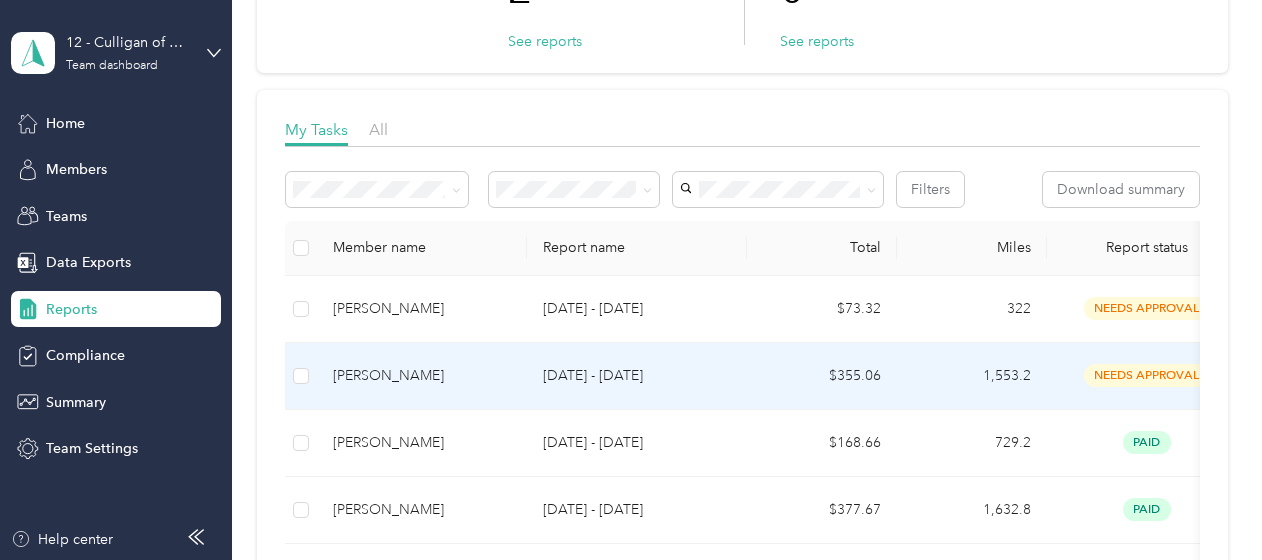 click on "[DATE] - [DATE]" at bounding box center [637, 376] 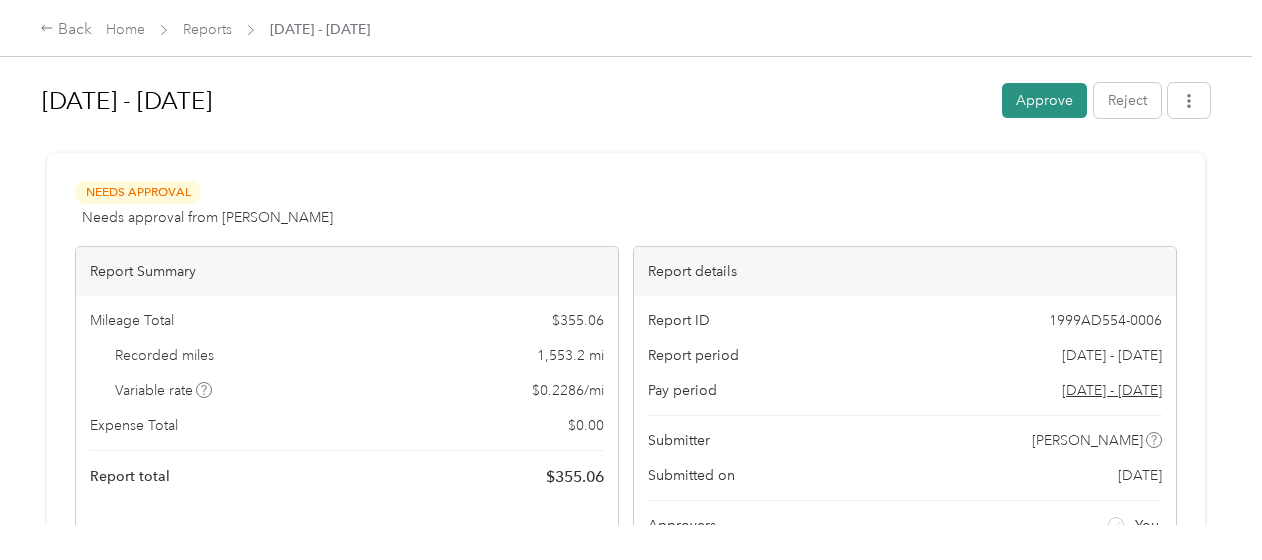 click on "Approve" at bounding box center [1044, 100] 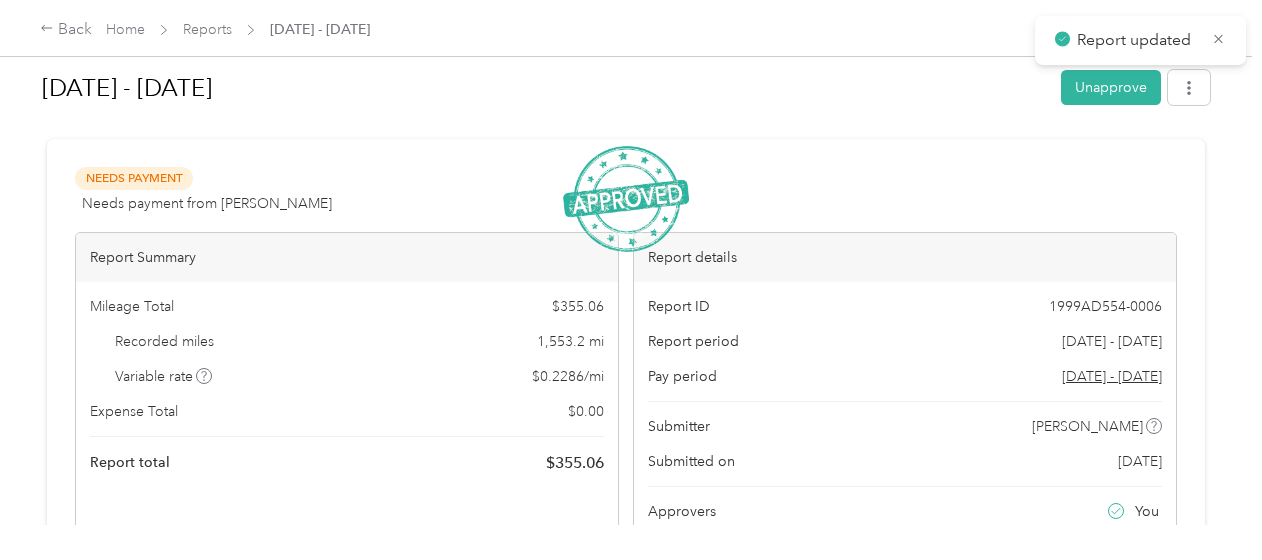 scroll, scrollTop: 0, scrollLeft: 0, axis: both 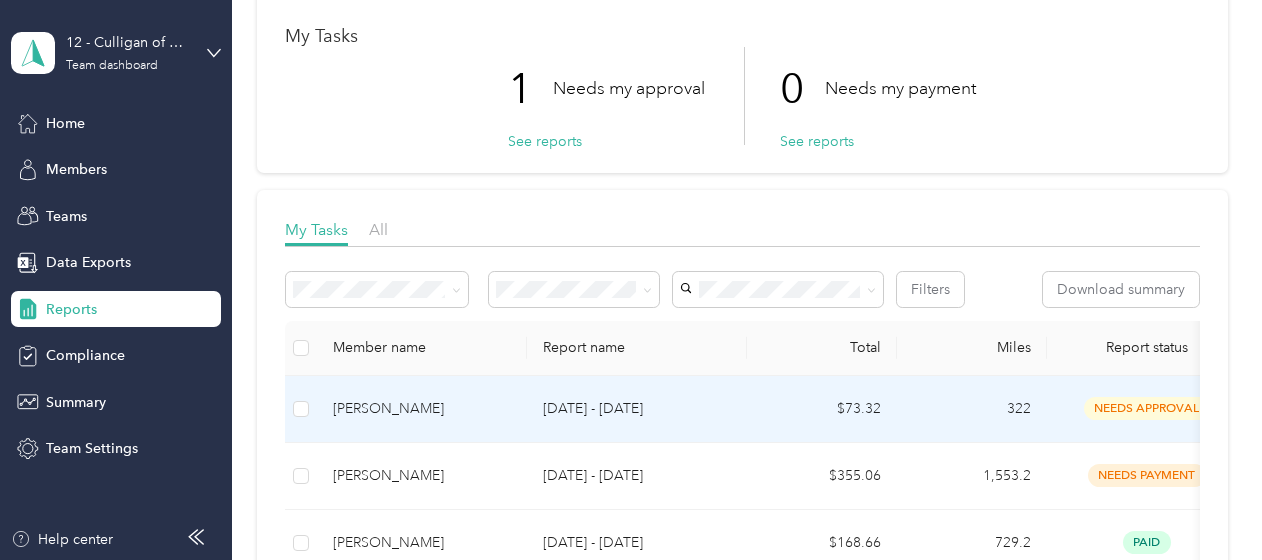 click on "[DATE] - [DATE]" at bounding box center [637, 409] 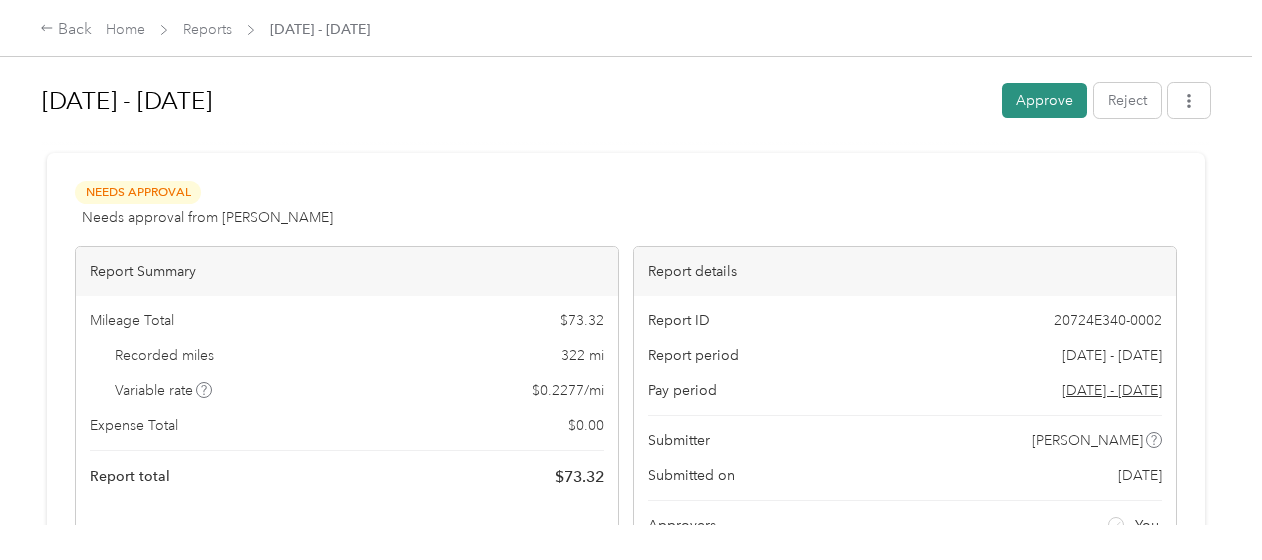 click on "Approve" at bounding box center [1044, 100] 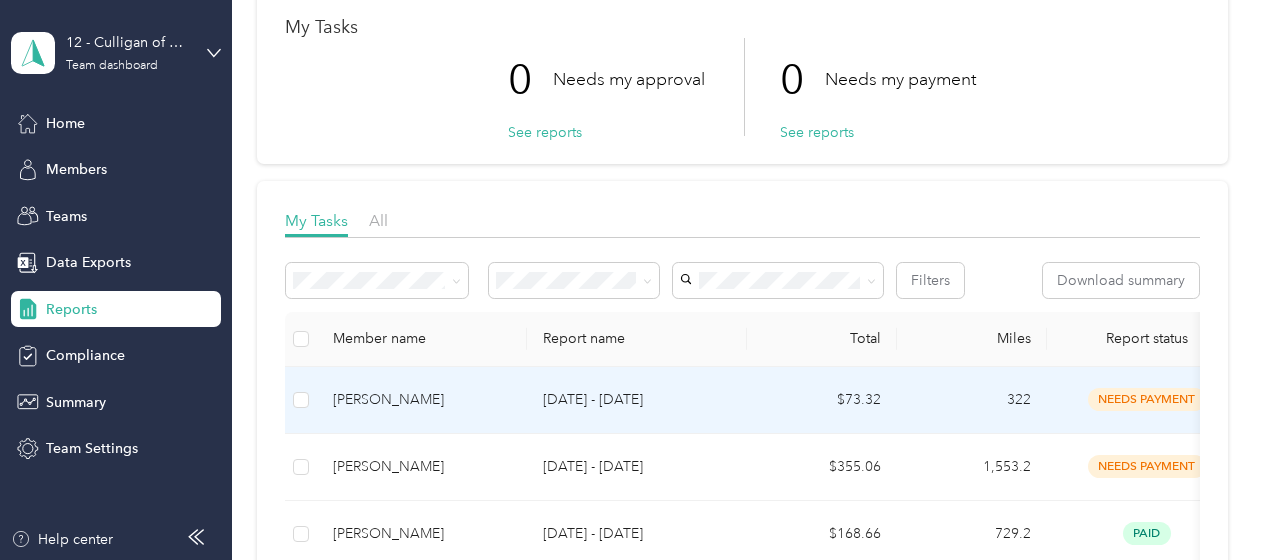 scroll, scrollTop: 0, scrollLeft: 0, axis: both 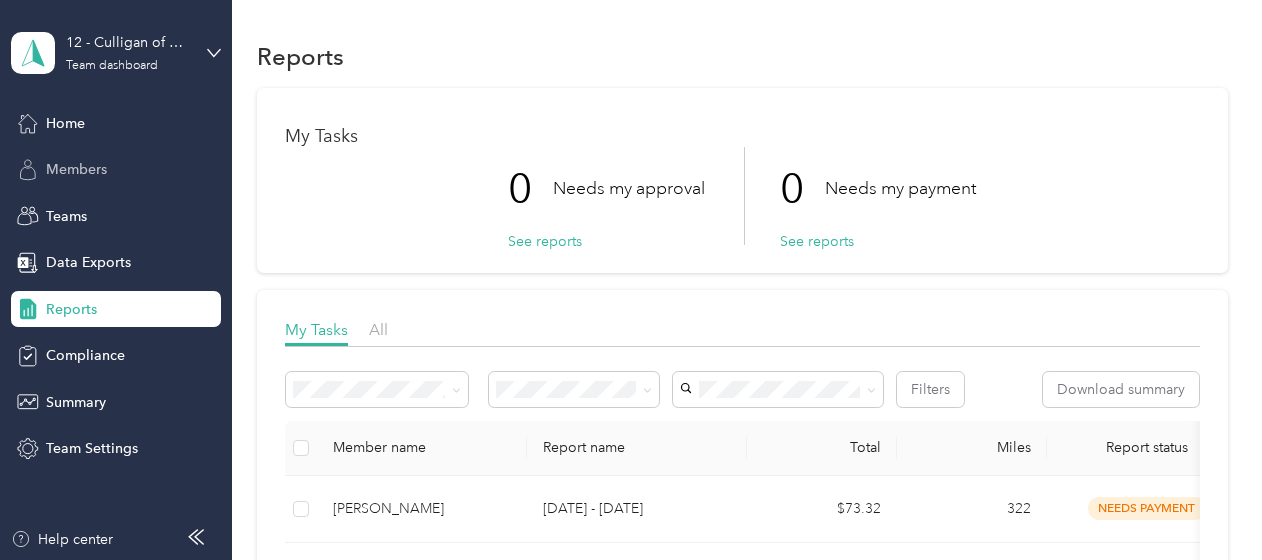 click on "Members" at bounding box center (76, 169) 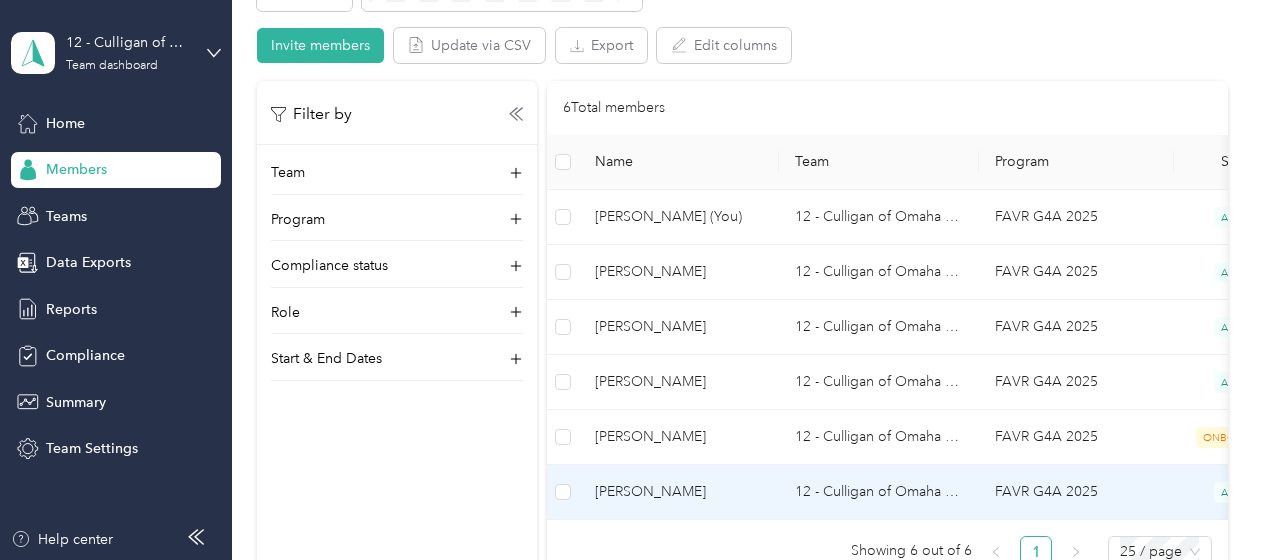 scroll, scrollTop: 300, scrollLeft: 0, axis: vertical 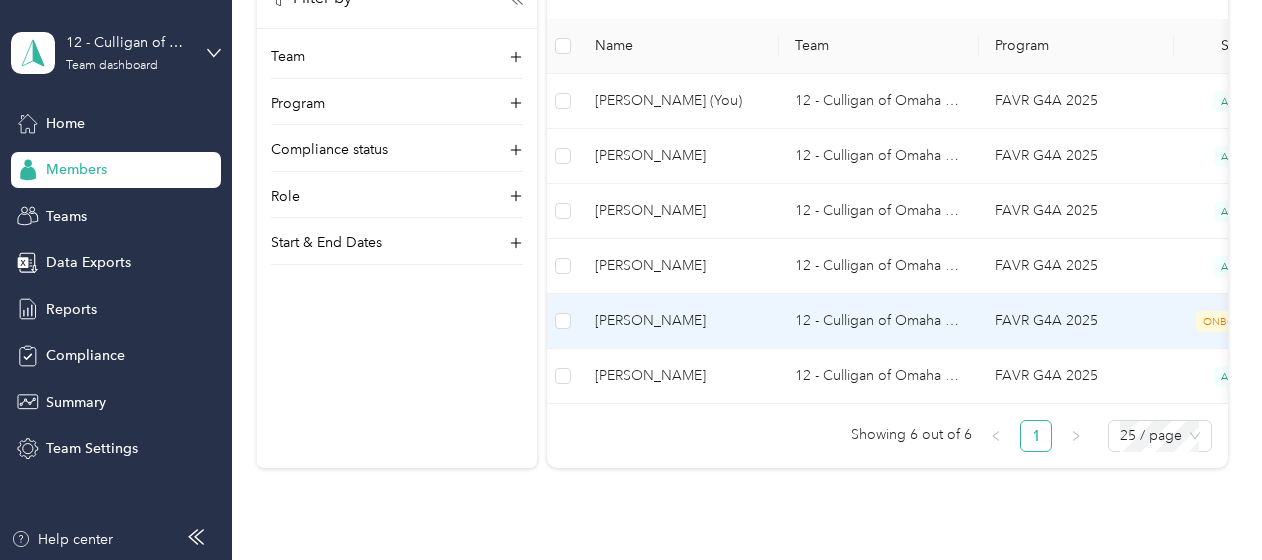 click on "12 - Culligan of Omaha Sales Manager (BLC)" at bounding box center [879, 321] 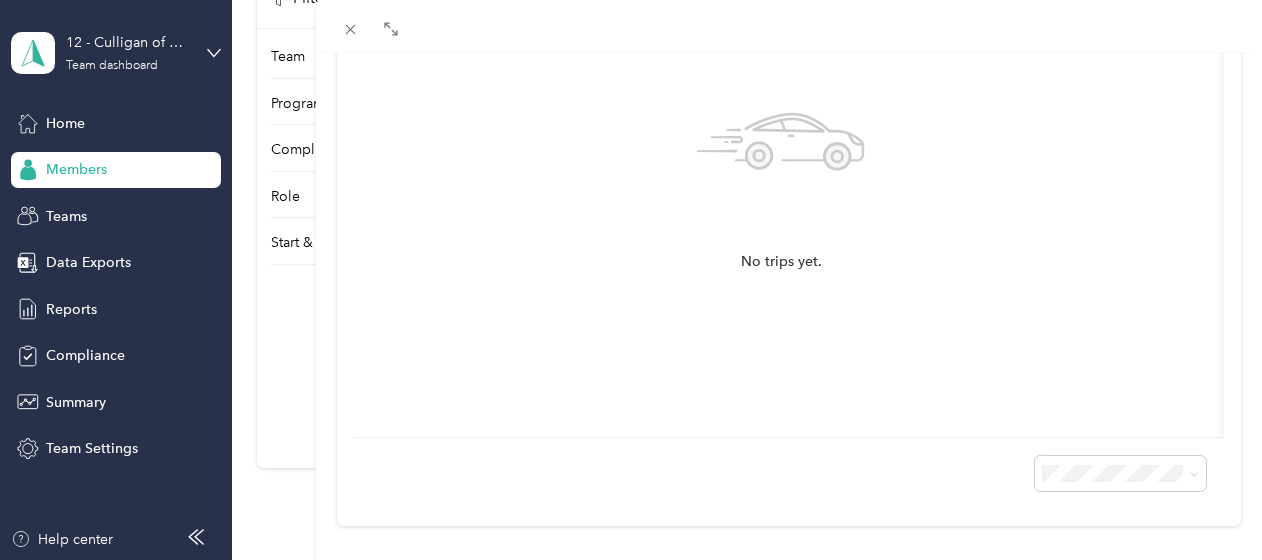 scroll, scrollTop: 0, scrollLeft: 0, axis: both 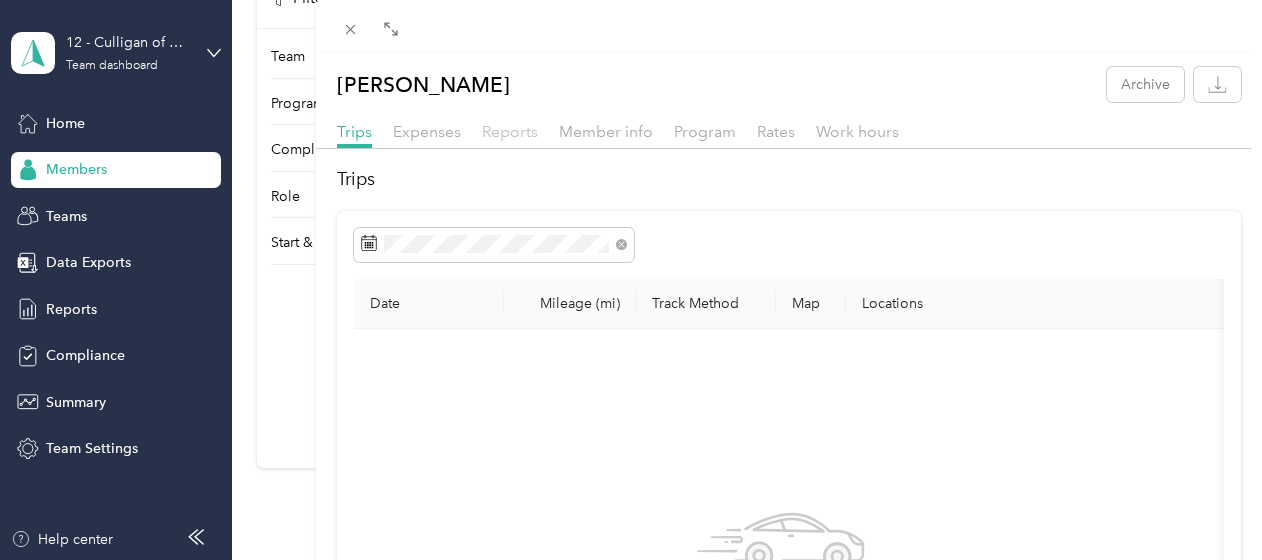 click on "Reports" at bounding box center (510, 131) 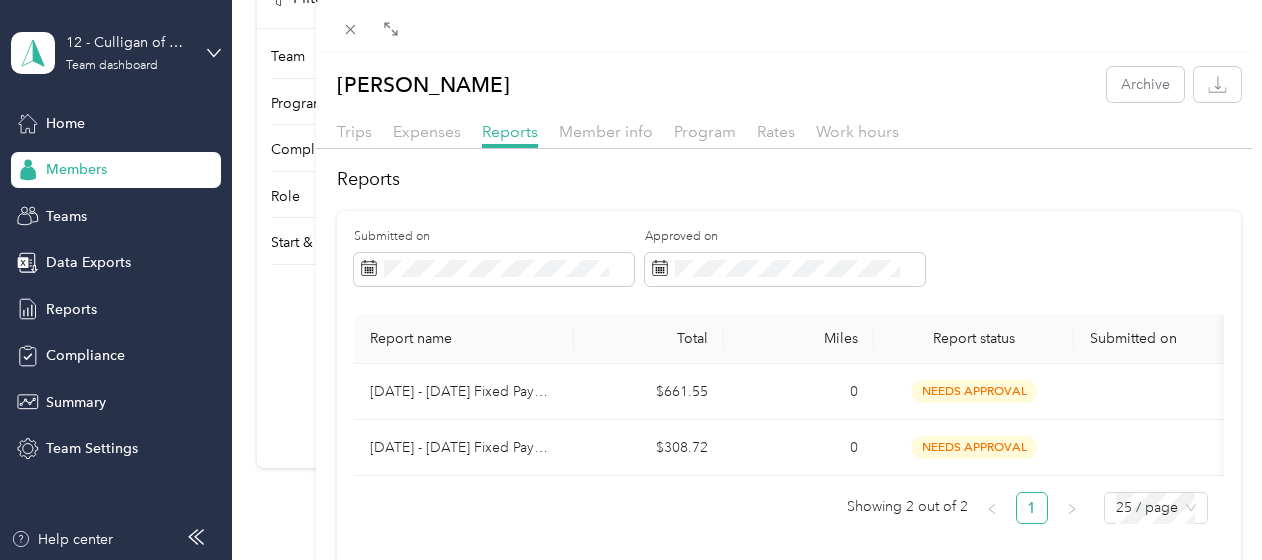 scroll, scrollTop: 96, scrollLeft: 0, axis: vertical 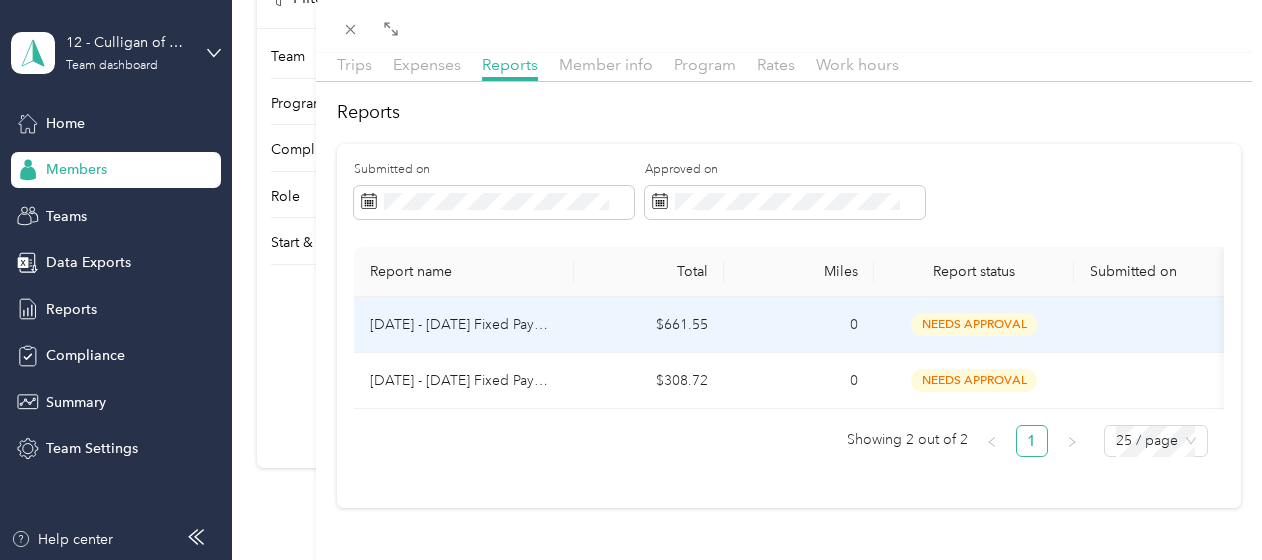 click on "0" at bounding box center (799, 325) 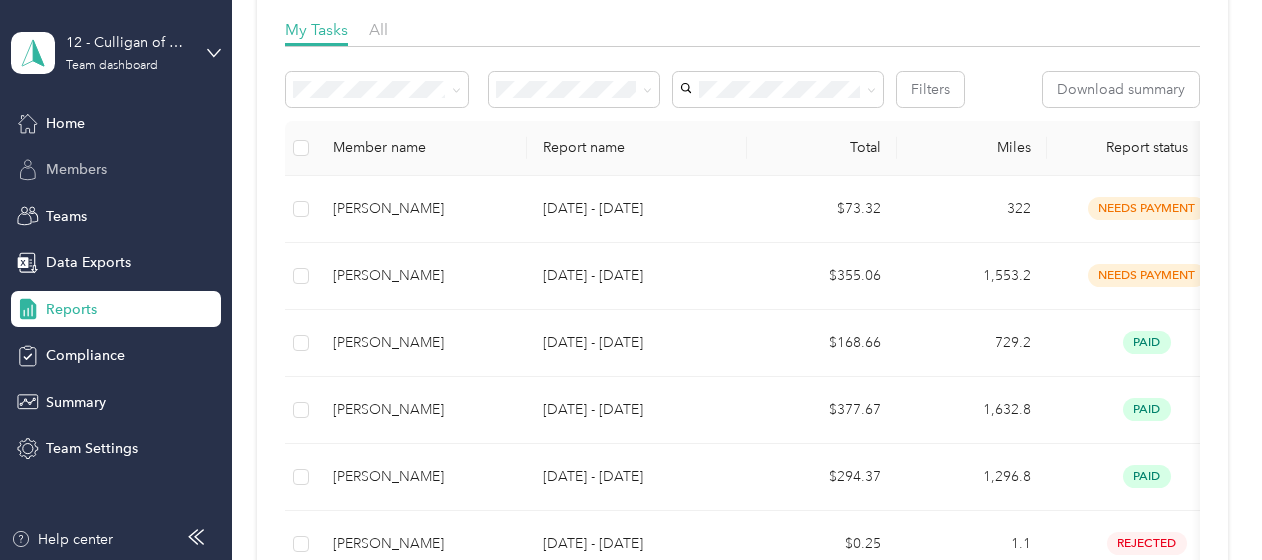 click on "Members" at bounding box center (76, 169) 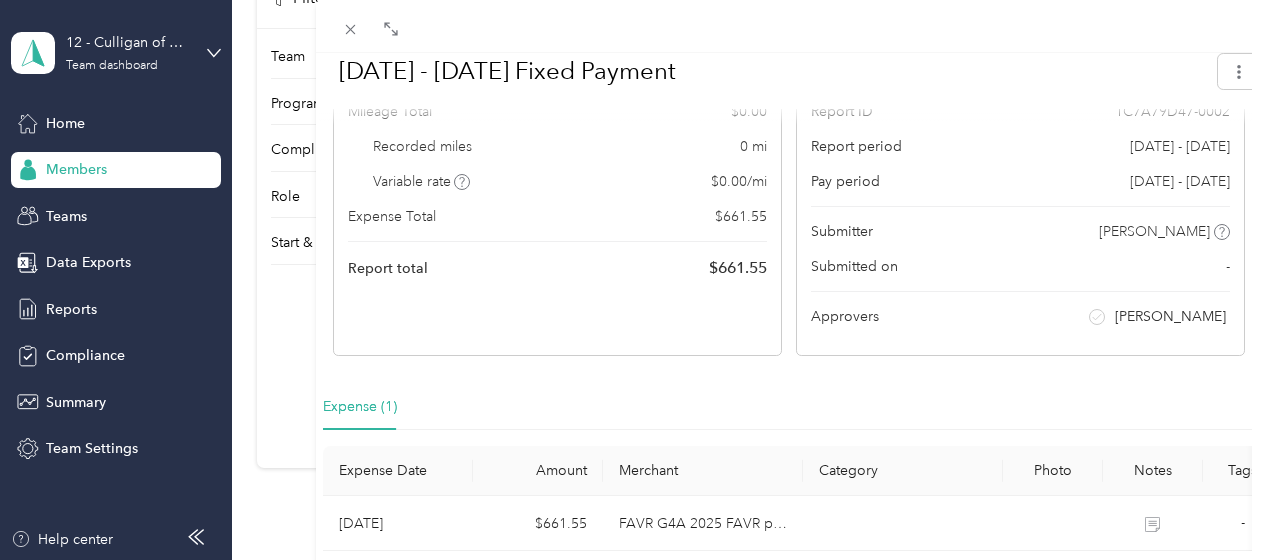 scroll, scrollTop: 0, scrollLeft: 0, axis: both 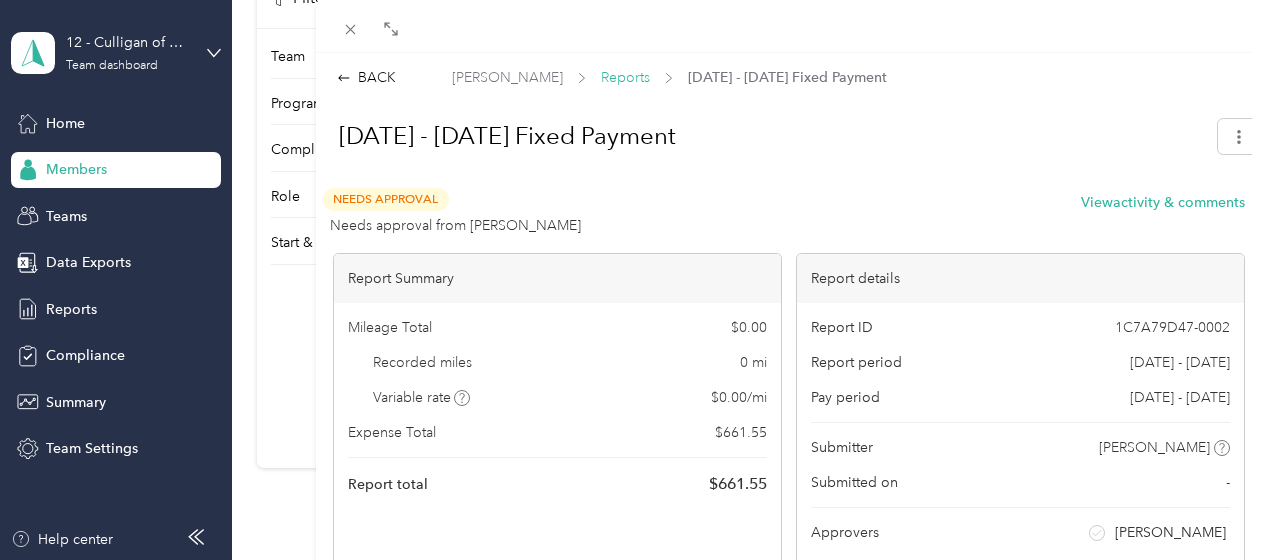 click on "Reports" at bounding box center [625, 77] 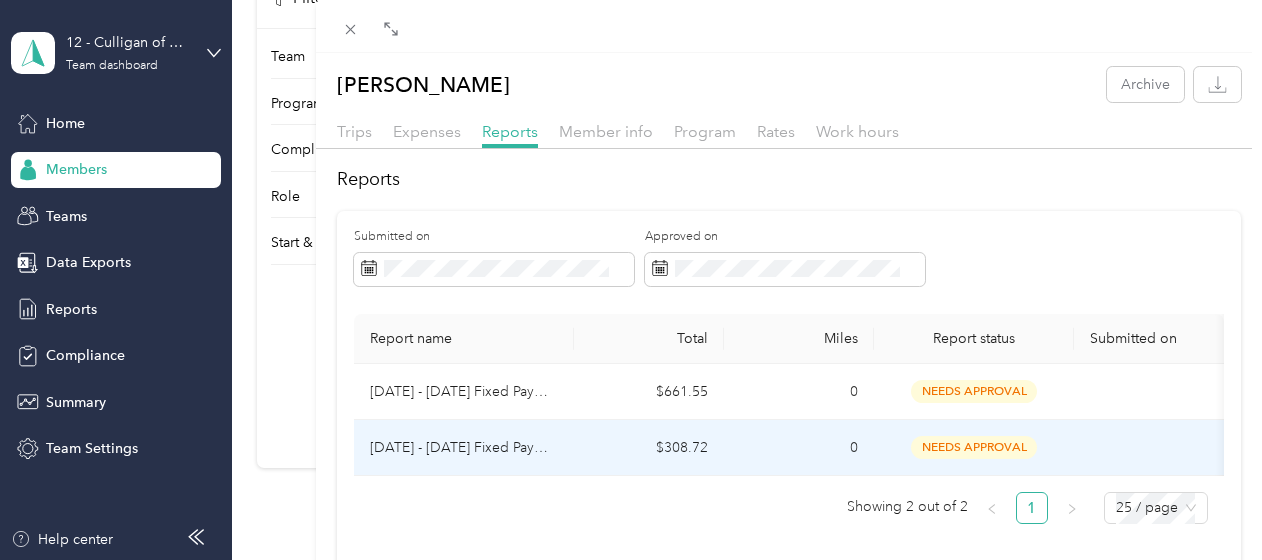 click on "[DATE] - [DATE] Fixed Payment" at bounding box center [464, 448] 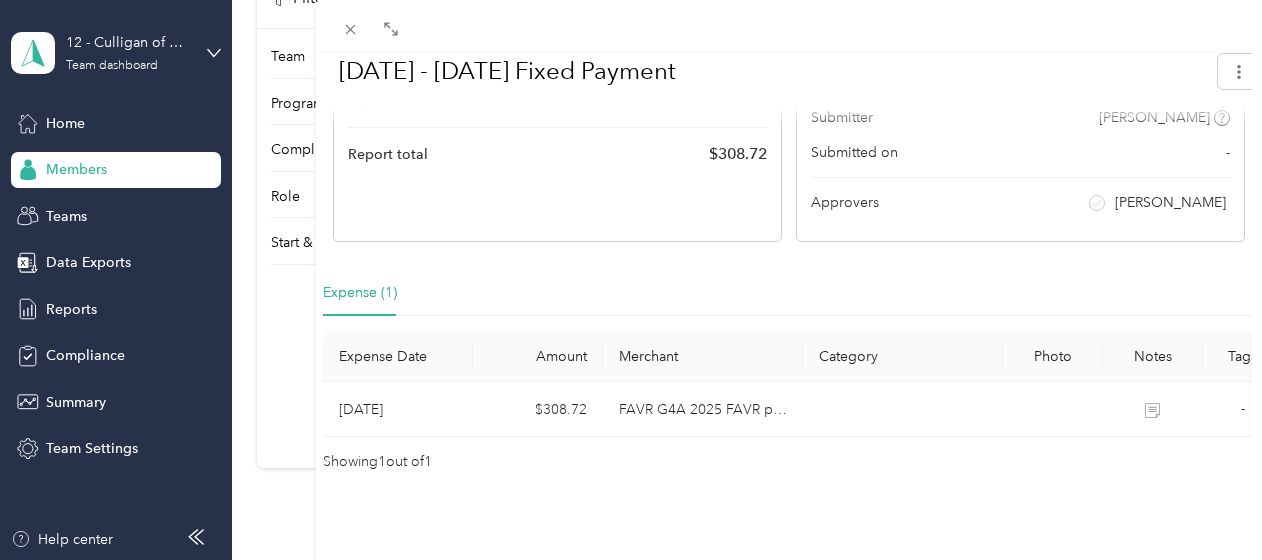 scroll, scrollTop: 358, scrollLeft: 0, axis: vertical 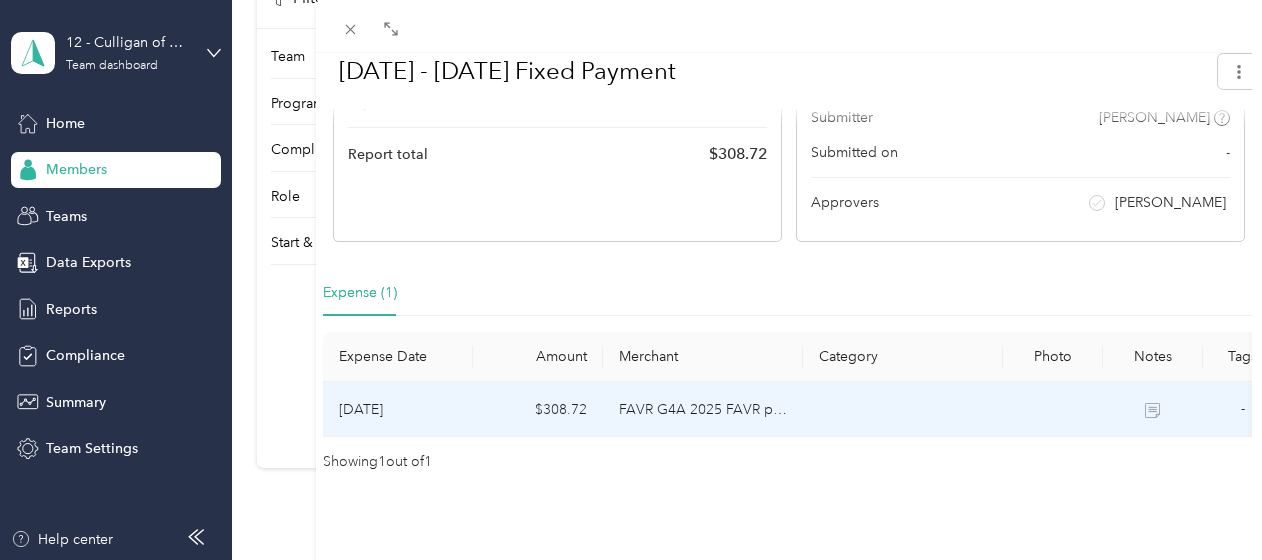 click at bounding box center (903, 409) 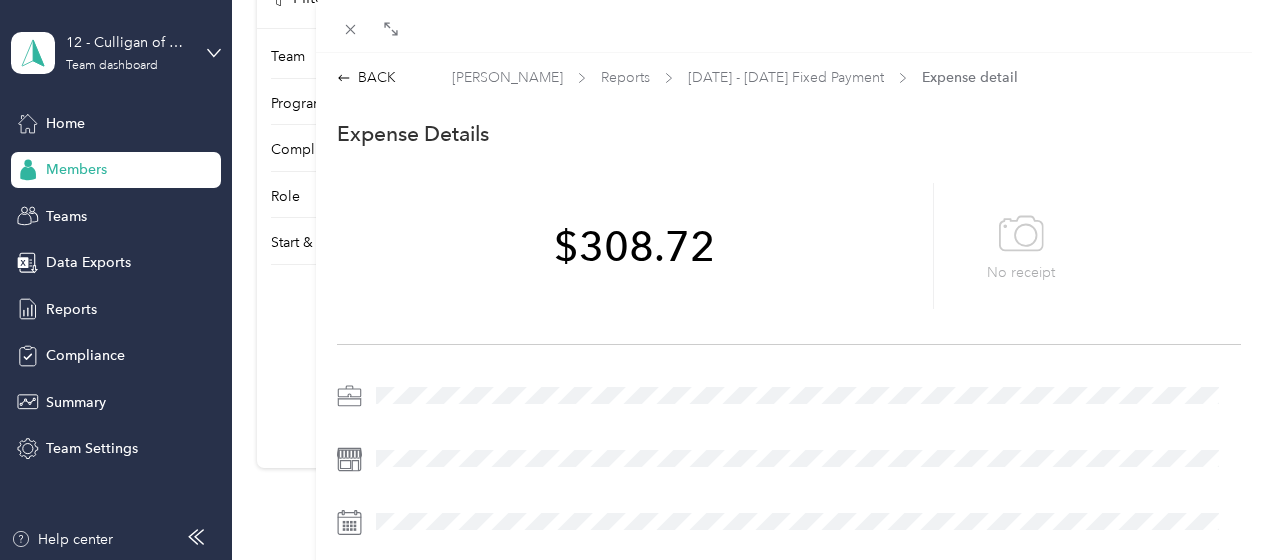 scroll, scrollTop: 377, scrollLeft: 0, axis: vertical 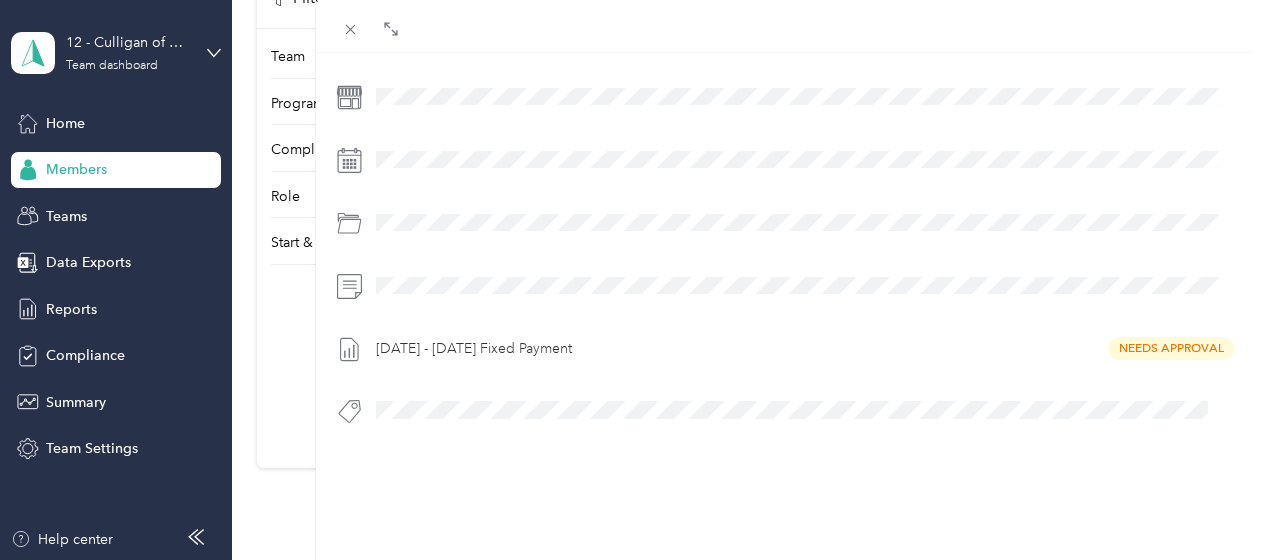 click on "[DATE] - [DATE] Fixed Payment Needs Approval" at bounding box center [805, 349] 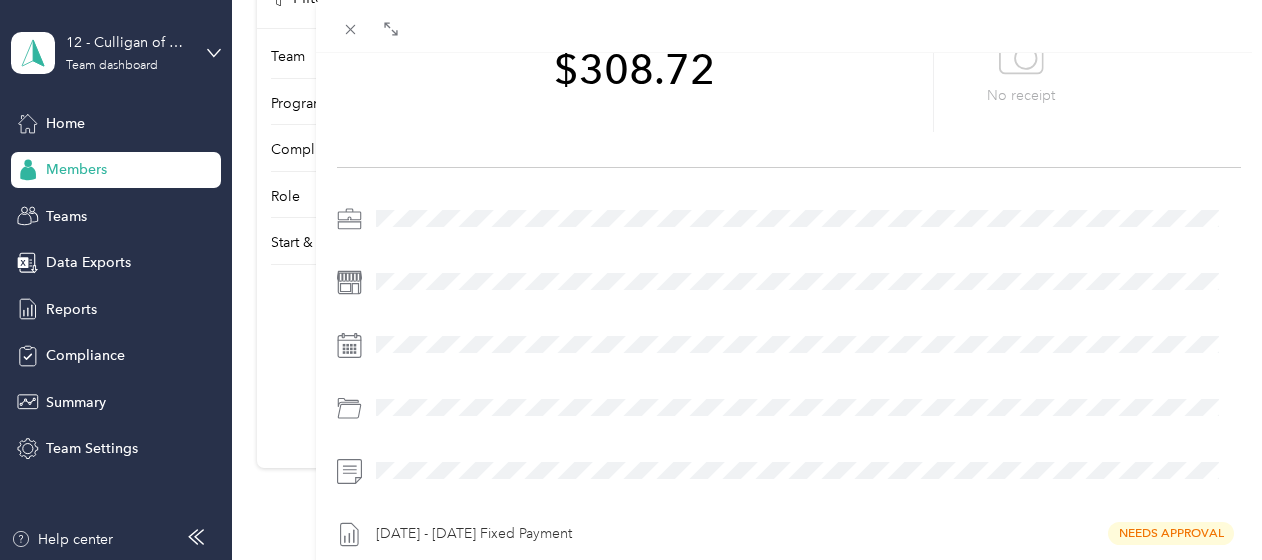 scroll, scrollTop: 0, scrollLeft: 0, axis: both 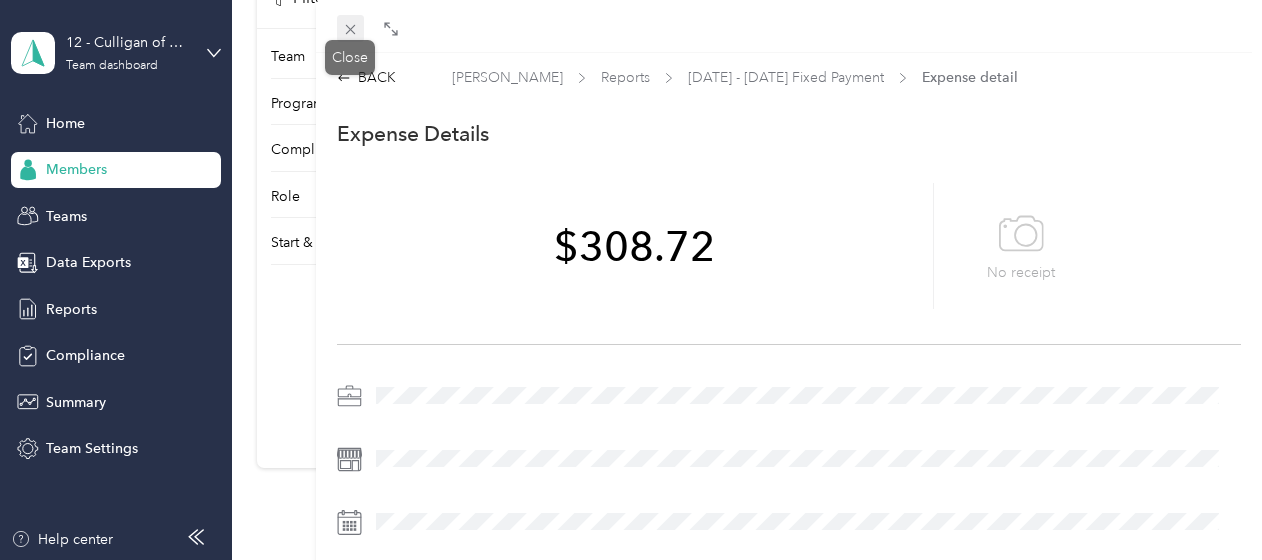 click 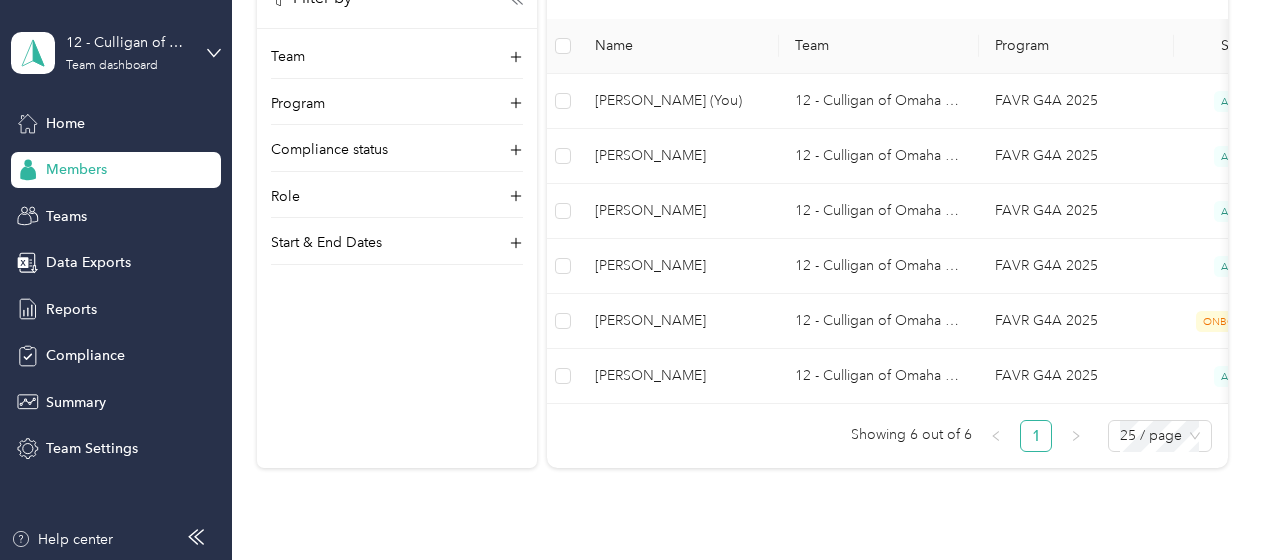 scroll, scrollTop: 0, scrollLeft: 146, axis: horizontal 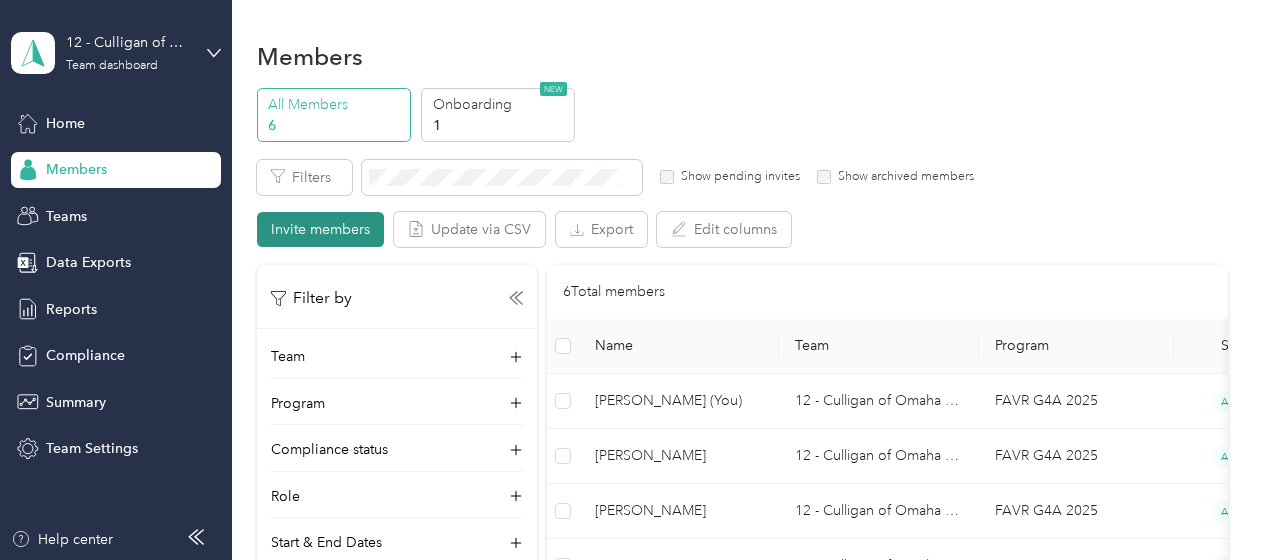 click on "Invite members" at bounding box center (320, 229) 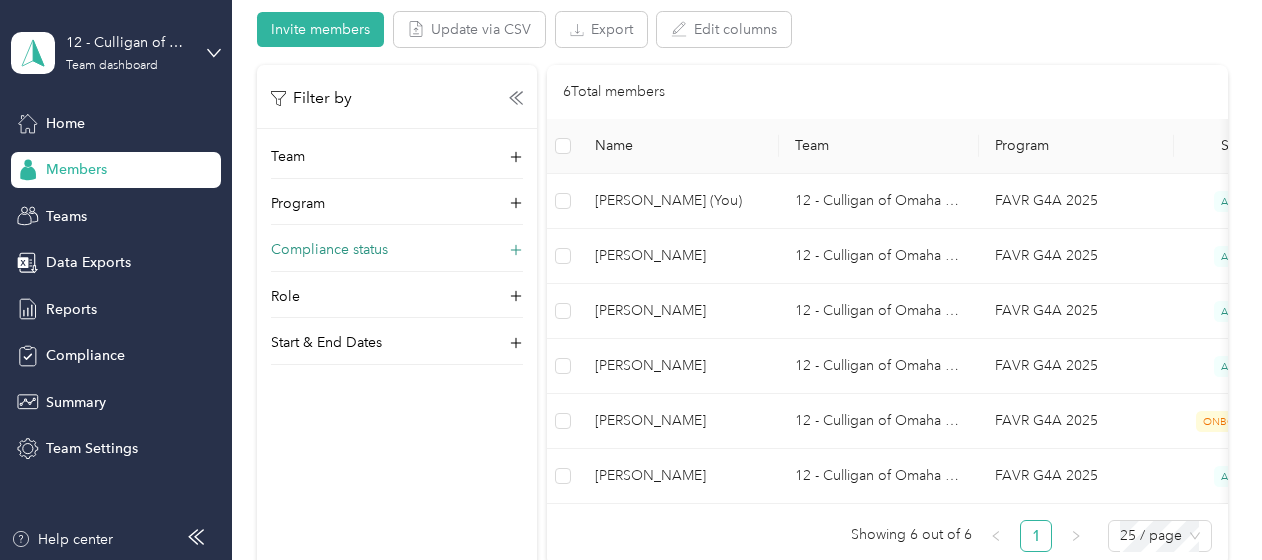 click 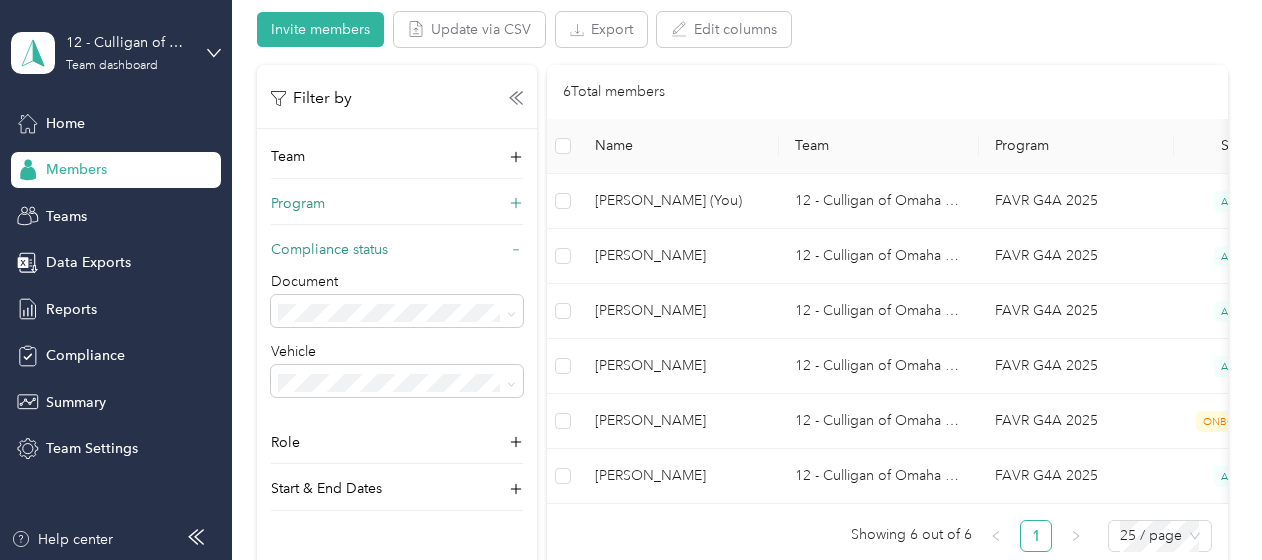 click 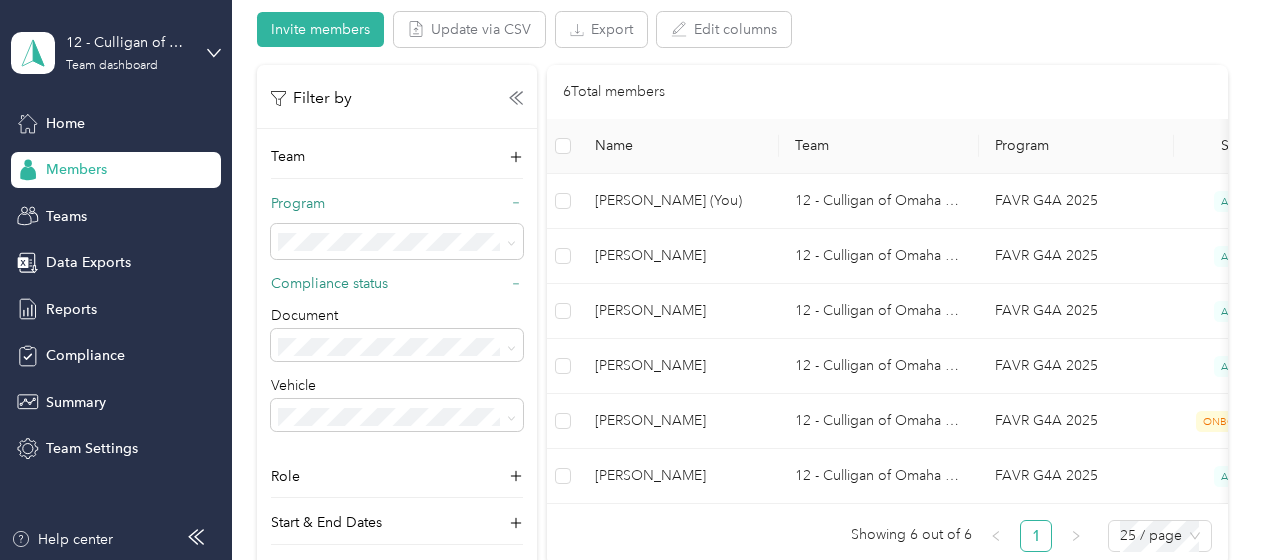 click 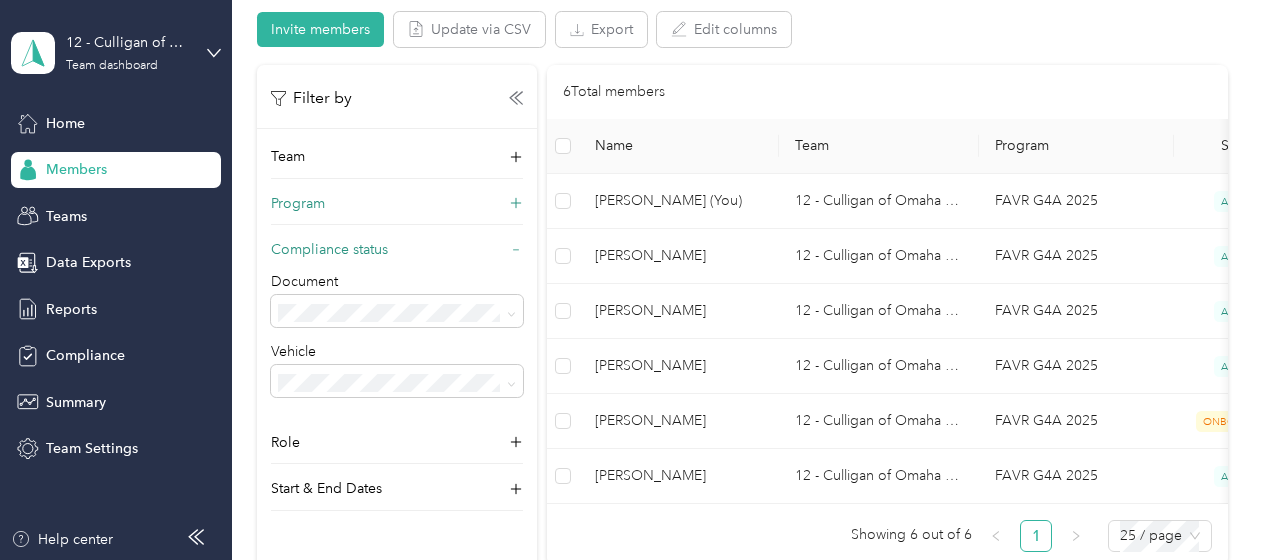 click 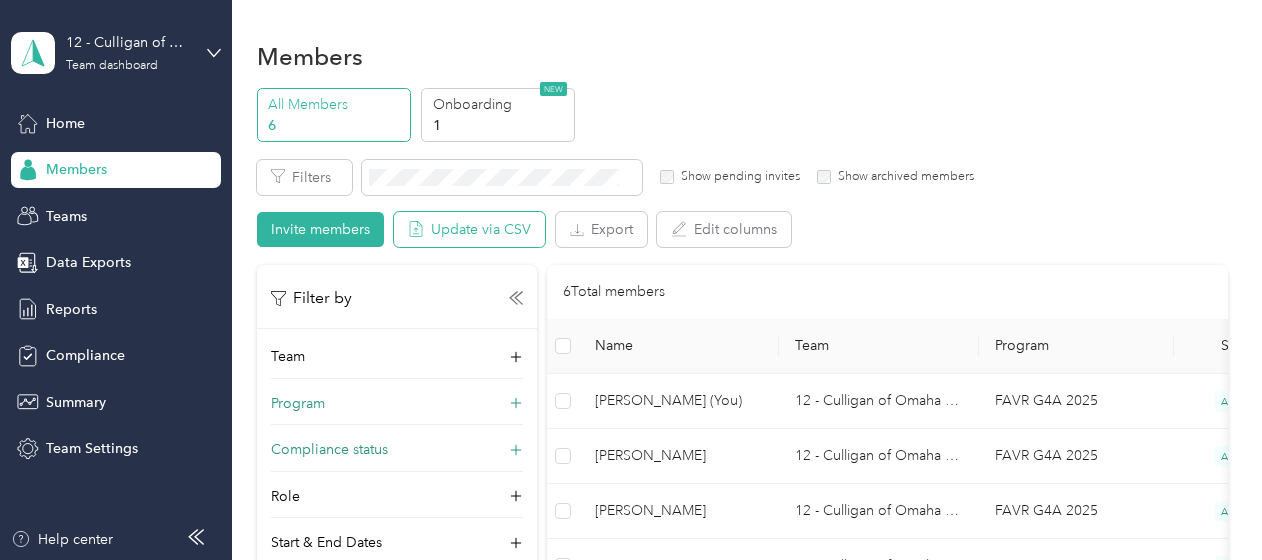 click on "Update via CSV" at bounding box center (469, 229) 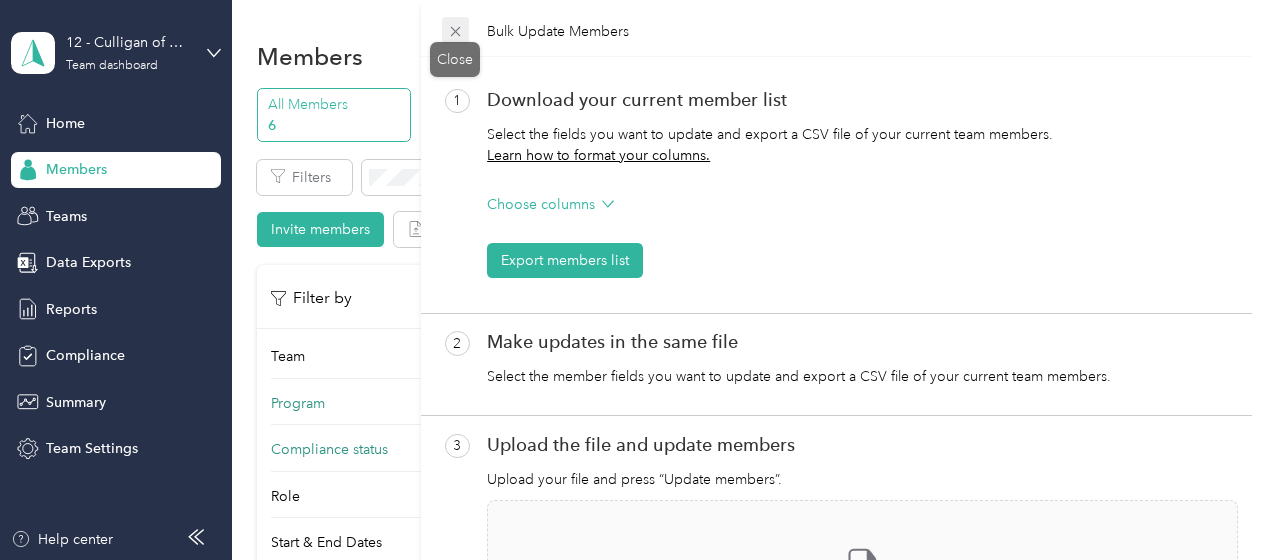 click 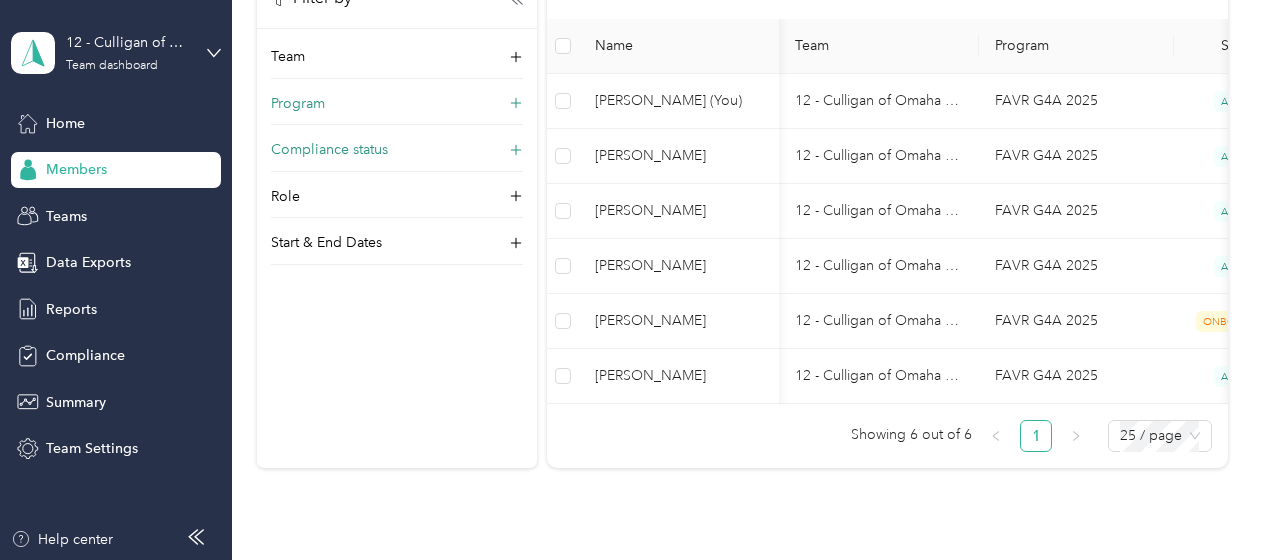 scroll, scrollTop: 0, scrollLeft: 9, axis: horizontal 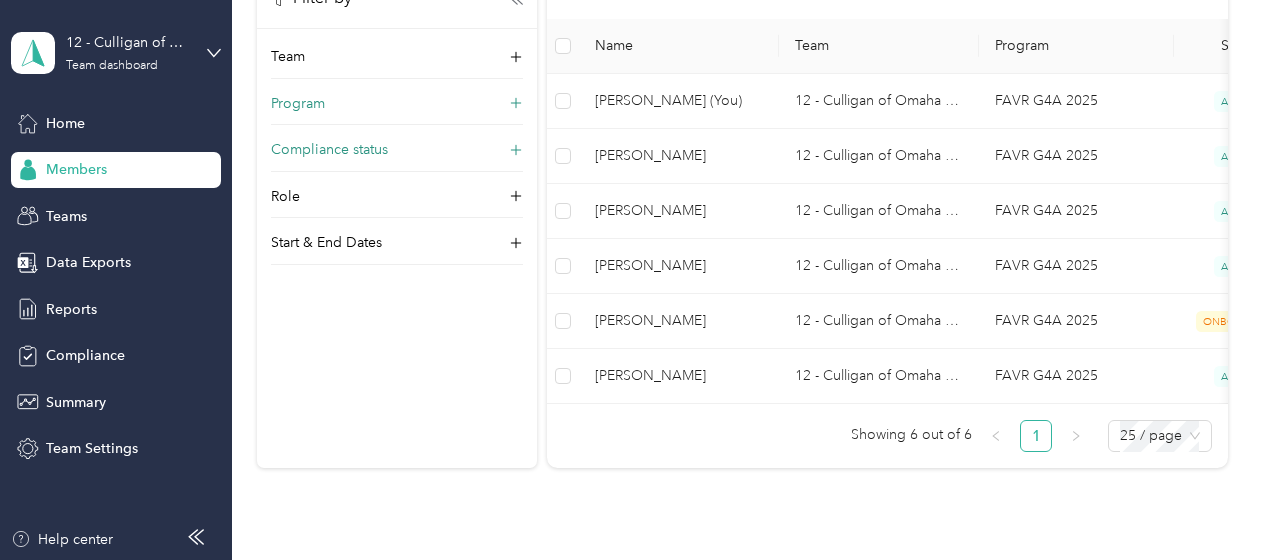 click on "Members All Members 6 Onboarding 1 NEW Edit role Edit team Export Selected  0  of  6   members Cancel Filters Show pending invites Show archived members Invite members Update via CSV Export Edit columns  Filter by Team Program Compliance status Role Start & End Dates 6  Total members Name Team Program Status Roles Direct deposit               [PERSON_NAME]  (You)  12 - Culligan of Omaha Sales Manager (BLC) FAVR G4A 2025 ACTIVE Manager Connected [PERSON_NAME]  12 - [PERSON_NAME] of Omaha Sales Manager (BLC) FAVR G4A 2025 ACTIVE Member Connected [PERSON_NAME]  12 - [PERSON_NAME] of [GEOGRAPHIC_DATA] Sales Manager (BLC) FAVR G4A 2025 ACTIVE Member Connected [PERSON_NAME]  12 - [PERSON_NAME] of Omaha Sales Manager (BLC) FAVR G4A 2025 ACTIVE Member Connected [PERSON_NAME]  12 - [PERSON_NAME] of [GEOGRAPHIC_DATA] Sales Manager (BLC) FAVR G4A 2025 ONBOARDING Member Not connected [PERSON_NAME]  12 - [PERSON_NAME] of Omaha Sales Manager (BLC) FAVR G4A 2025 ACTIVE Member Connected Showing 6 out of 6 1 25 / page" at bounding box center [742, 147] 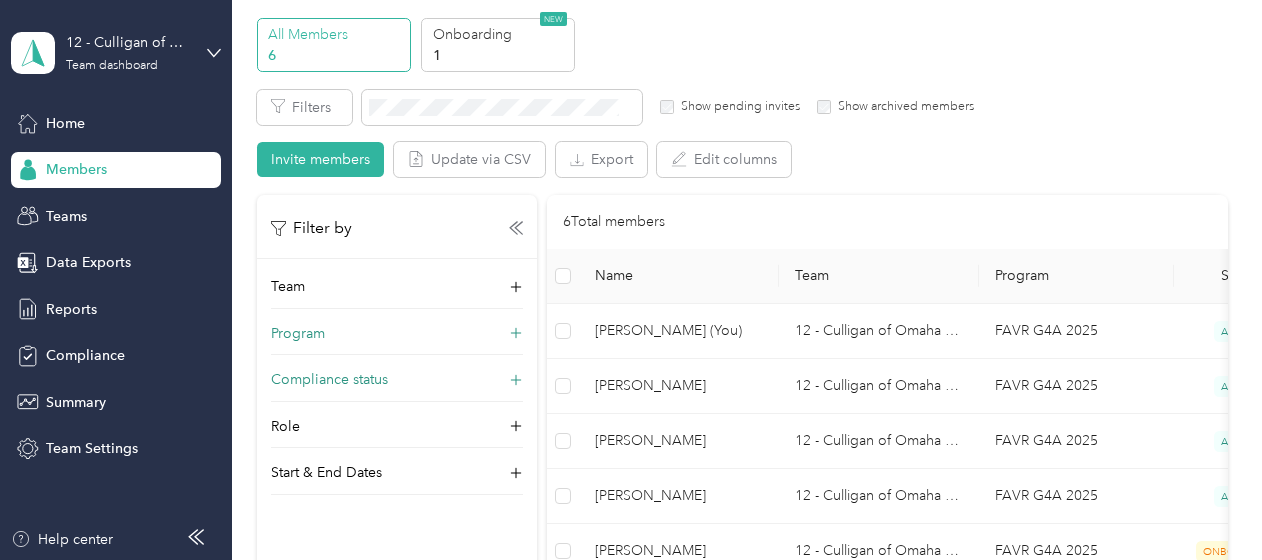 scroll, scrollTop: 0, scrollLeft: 0, axis: both 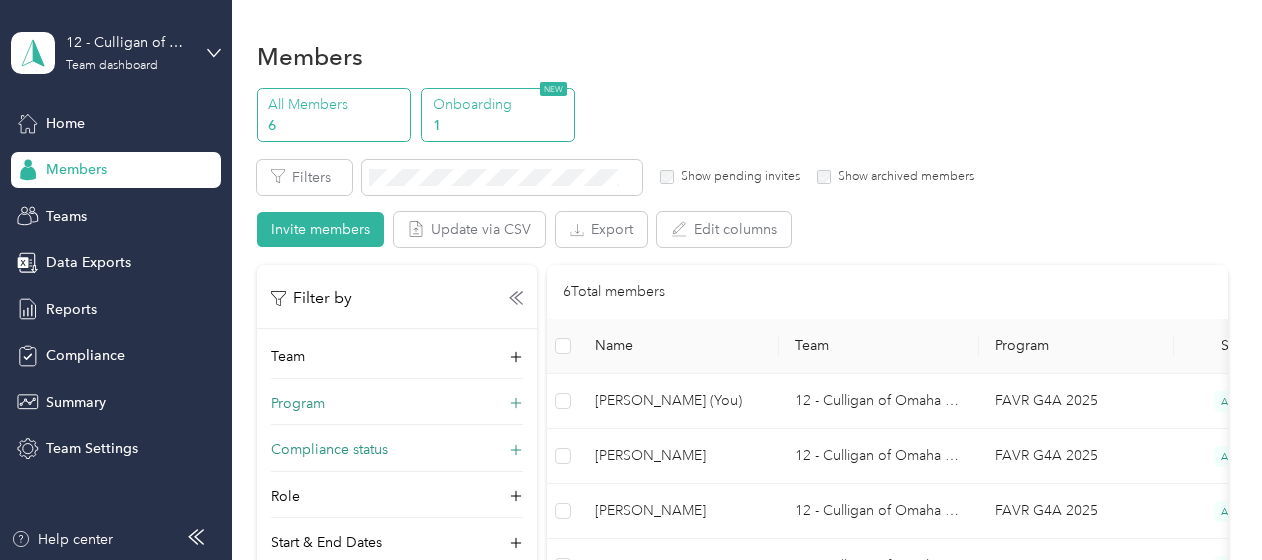 click on "Onboarding" at bounding box center (501, 104) 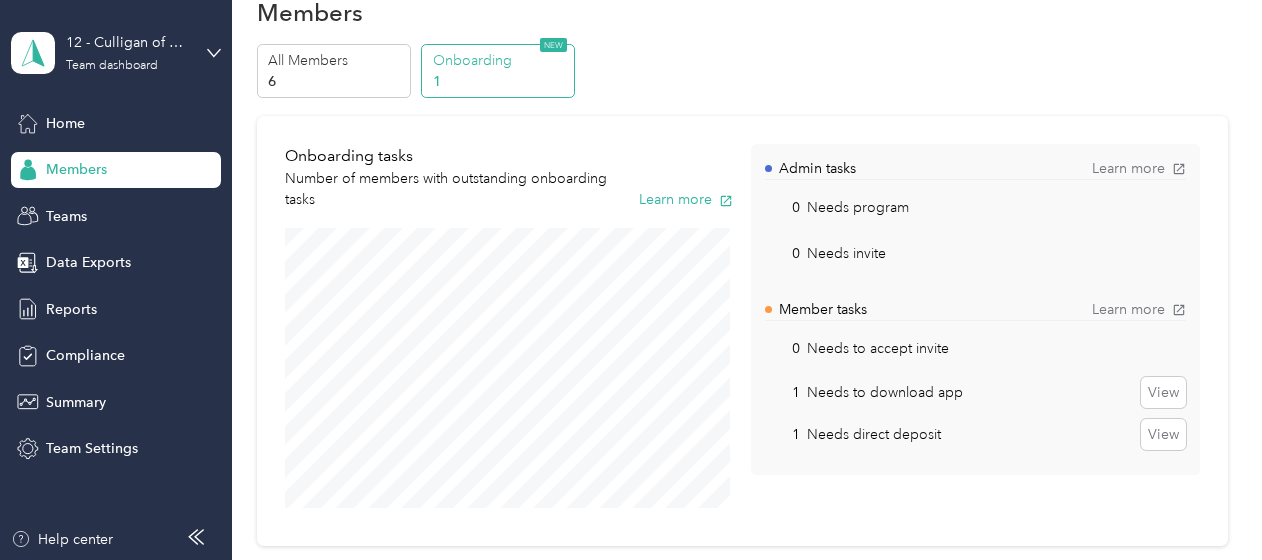 scroll, scrollTop: 0, scrollLeft: 0, axis: both 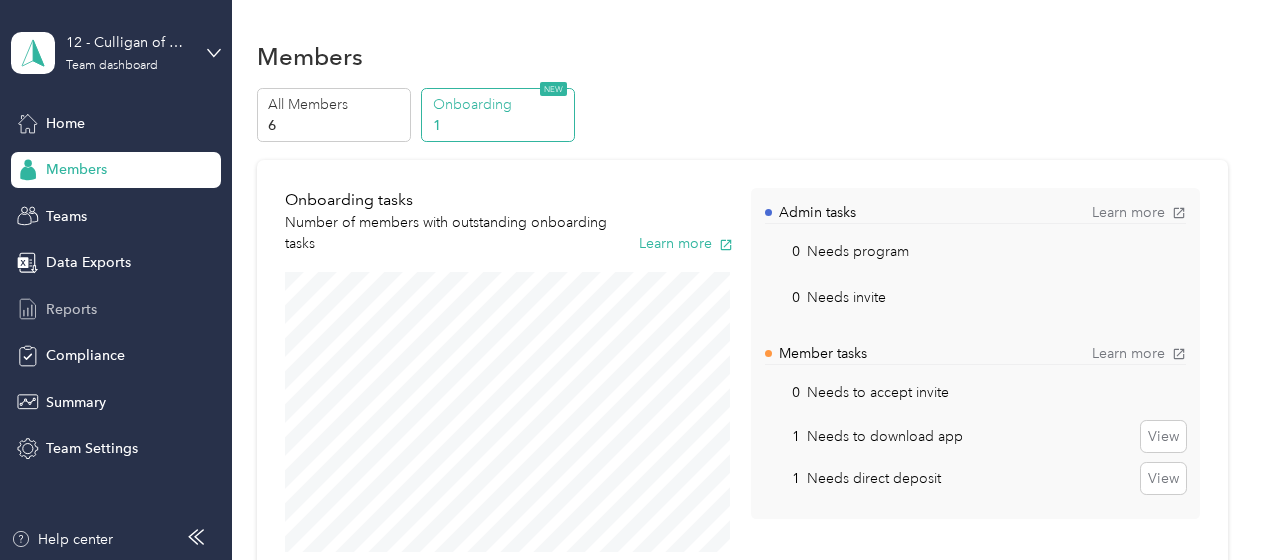 click on "Reports" at bounding box center [71, 309] 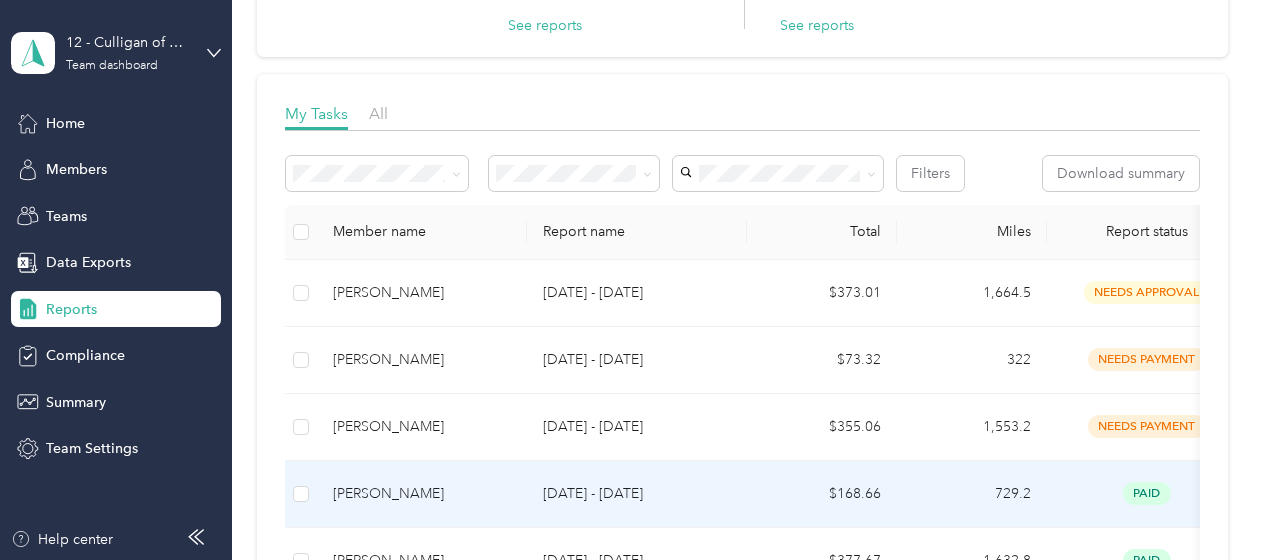 scroll, scrollTop: 200, scrollLeft: 0, axis: vertical 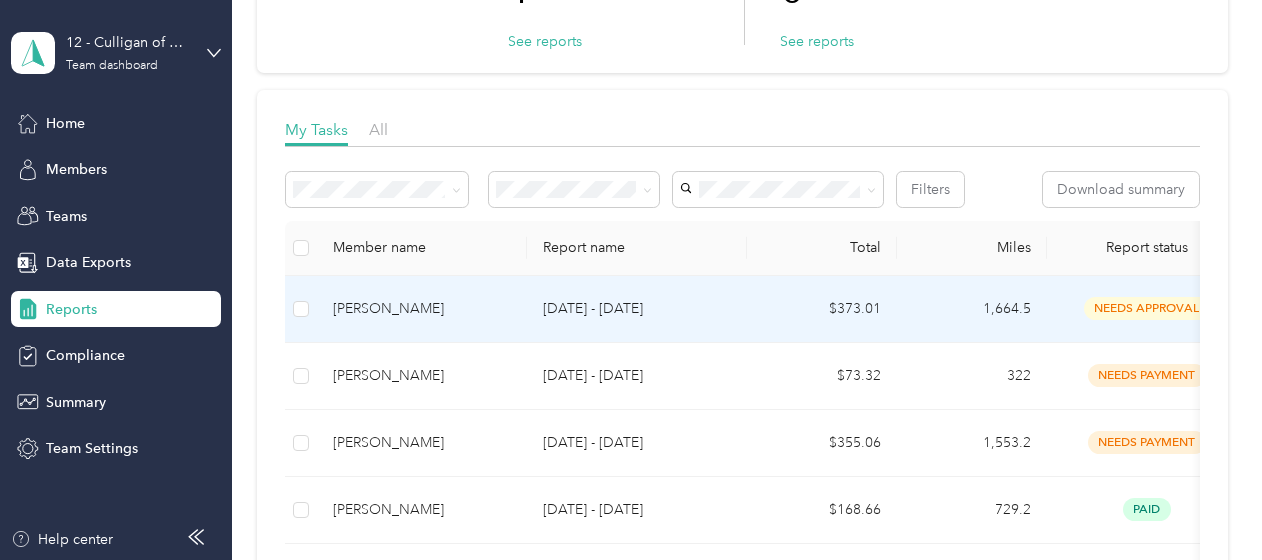 click on "[DATE] - [DATE]" at bounding box center (637, 309) 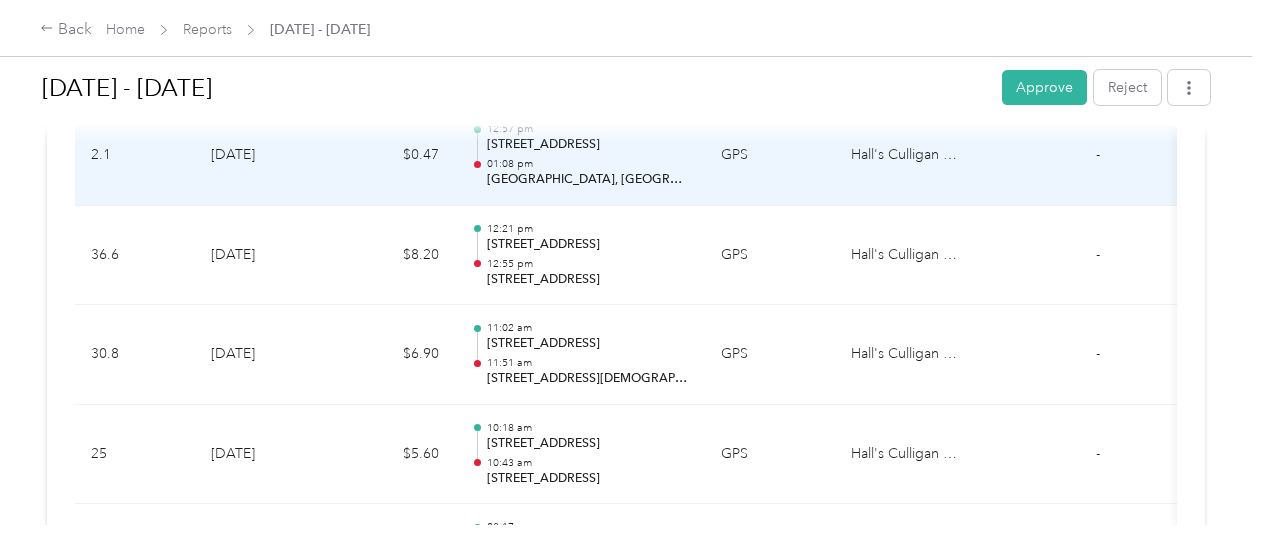 scroll, scrollTop: 1500, scrollLeft: 0, axis: vertical 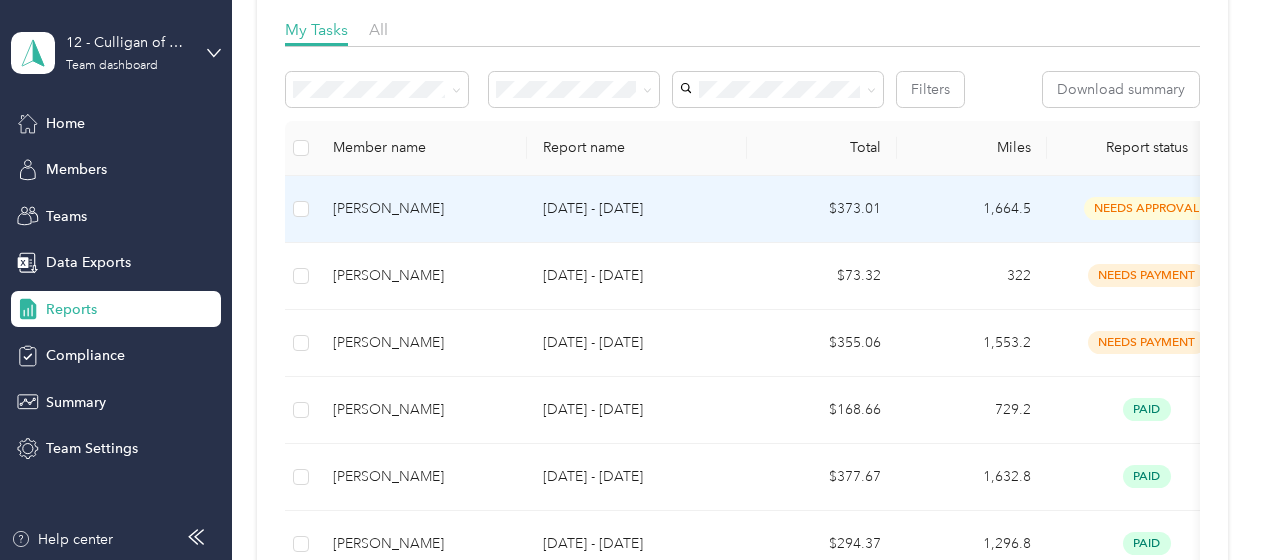 click on "$373.01" at bounding box center (822, 209) 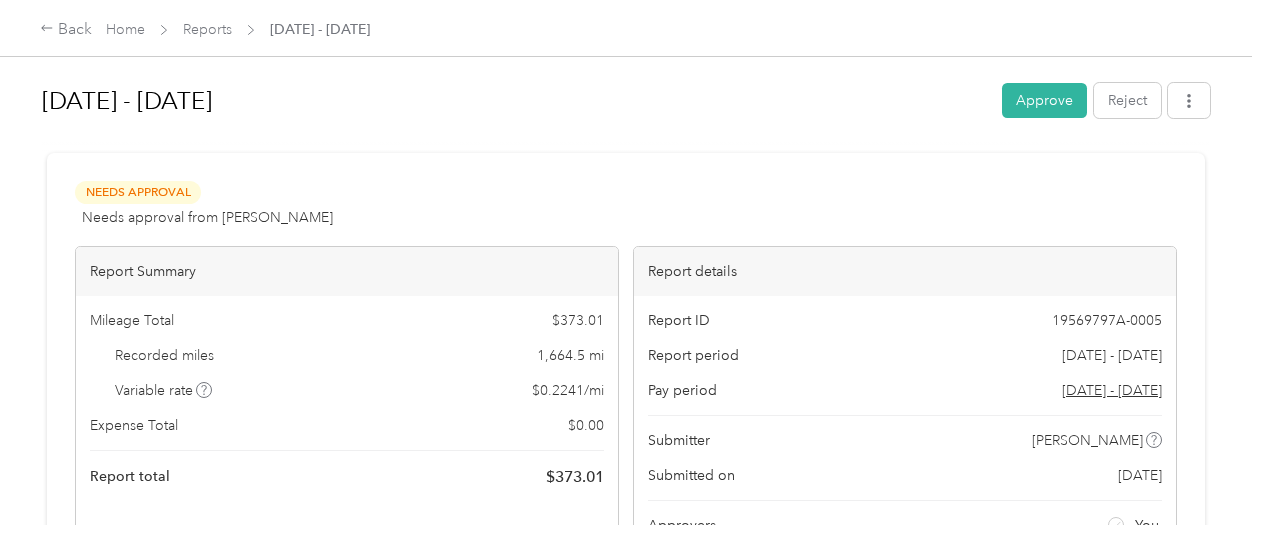 scroll, scrollTop: 100, scrollLeft: 0, axis: vertical 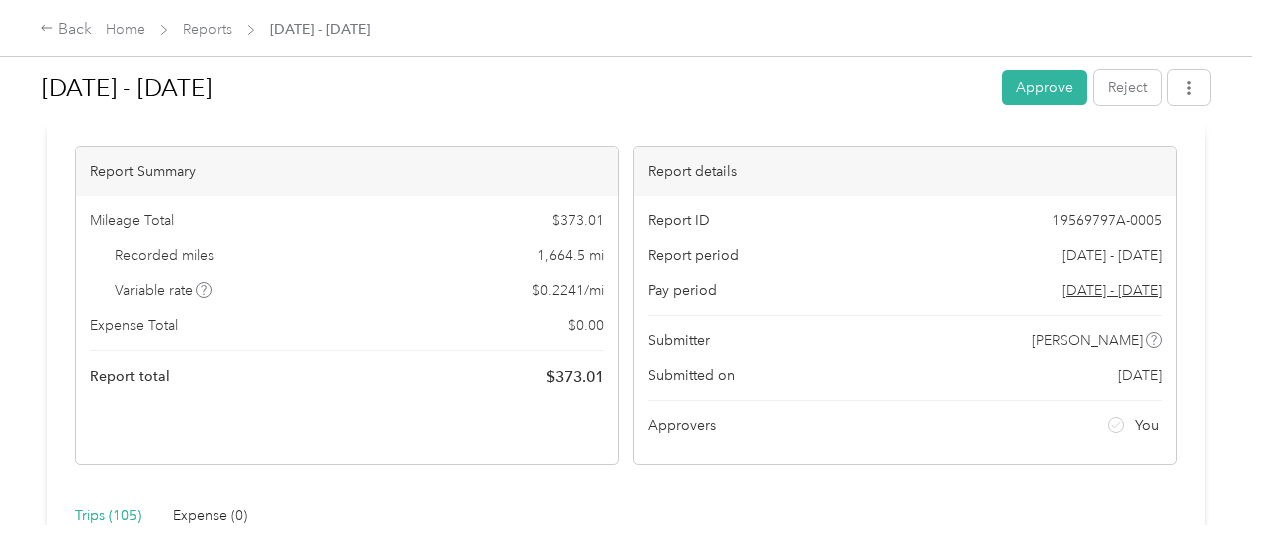 click on "Report Summary Mileage Total $ 373.01 Recorded miles 1,664.5   mi Variable rate   $ 0.2241 / mi Expense Total $ 0.00 Report total $ 373.01 Report details Report ID 19569797A-0005 Report period Jun 1 - 30, 2025 Pay period Jun 1 - 30, 2025 Submitter Ibrahim Elshazly Submitted on Jul. 1, 2025 Approvers You" at bounding box center (626, 305) 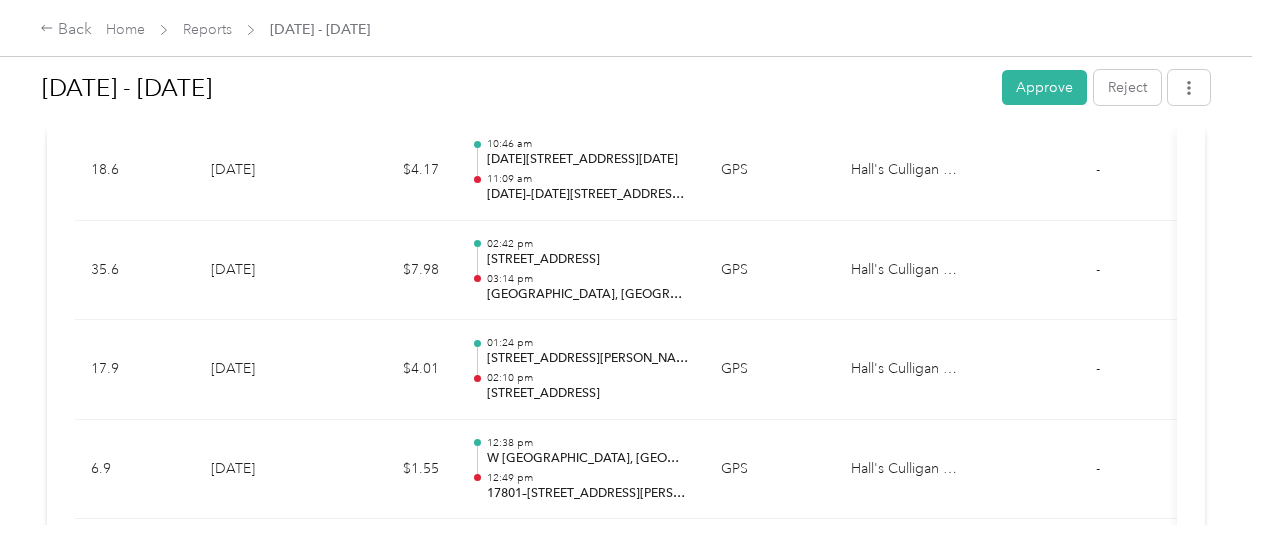 scroll, scrollTop: 700, scrollLeft: 0, axis: vertical 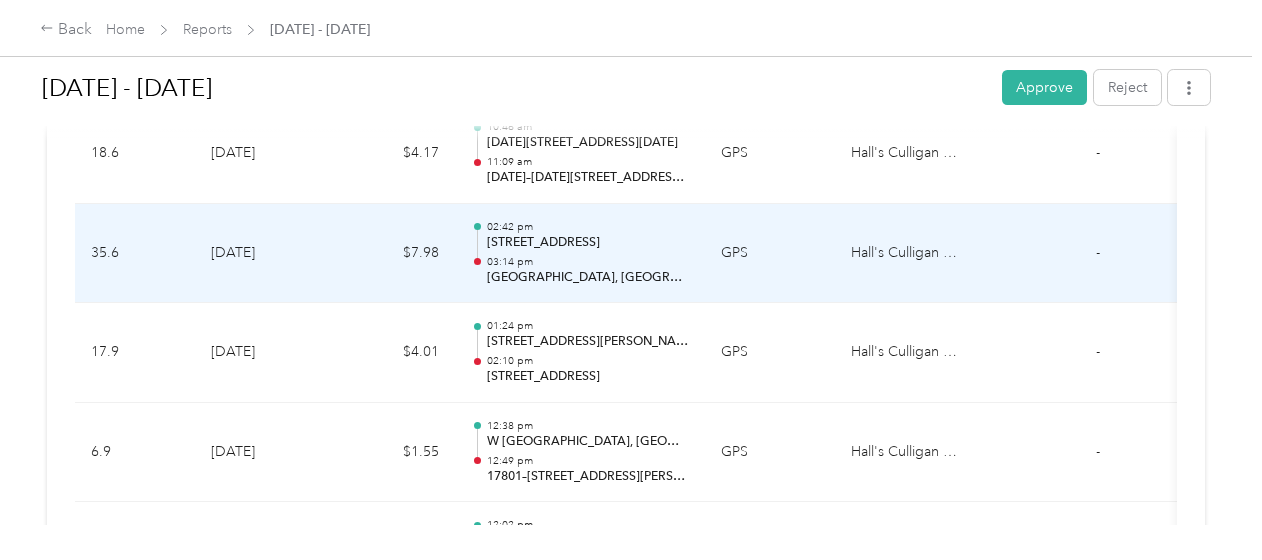 click on "[STREET_ADDRESS]" at bounding box center (588, 243) 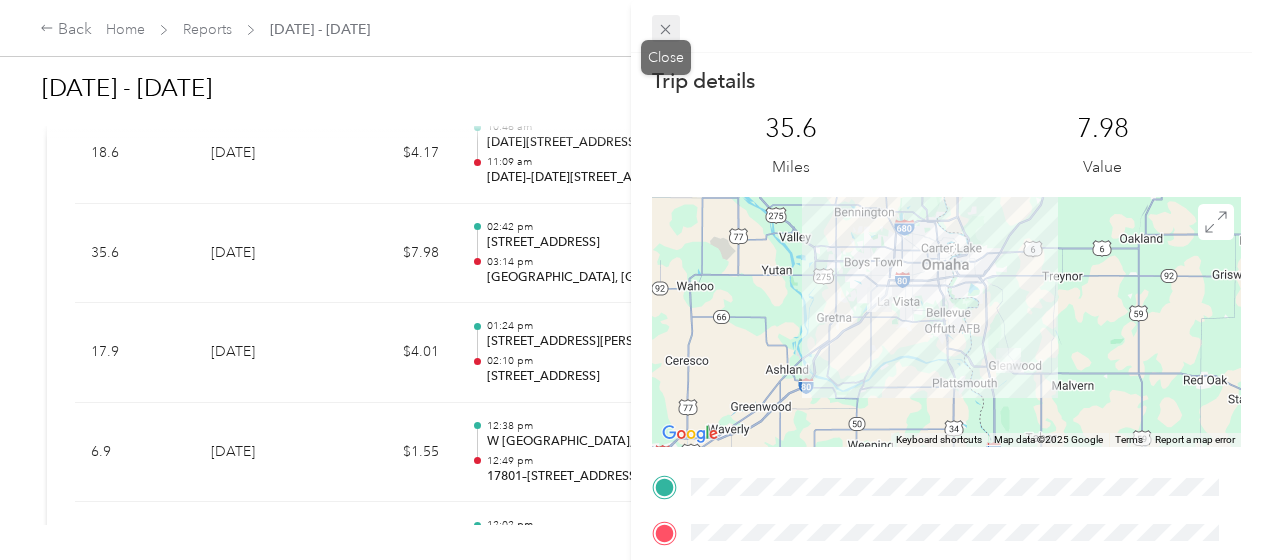 click 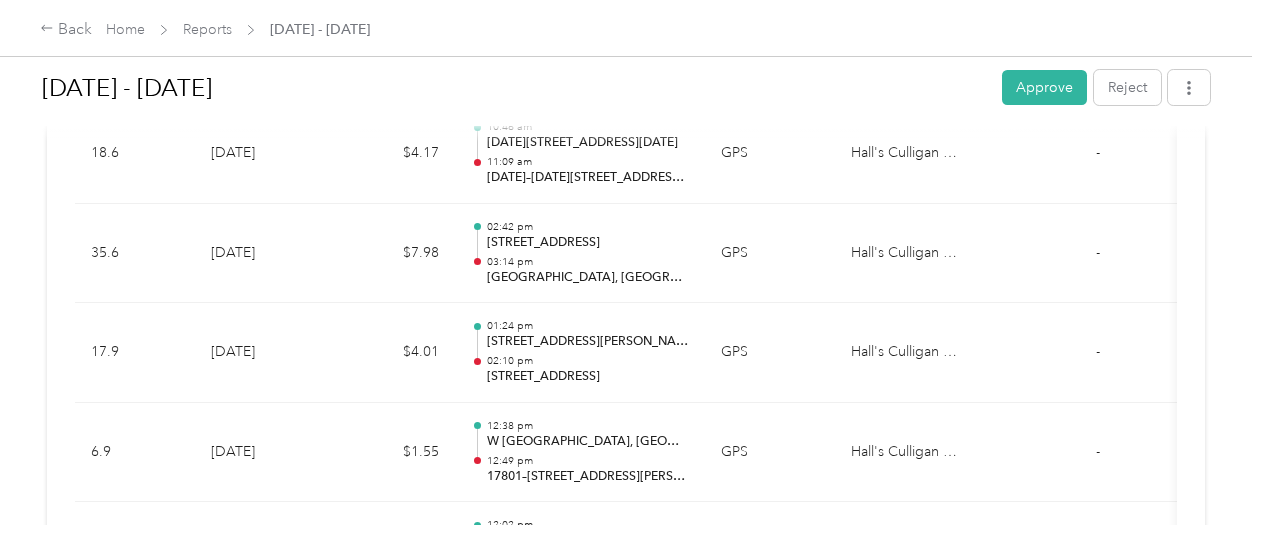 click on "Back Home Reports Jun 1 - 30, 2025" at bounding box center [631, 28] 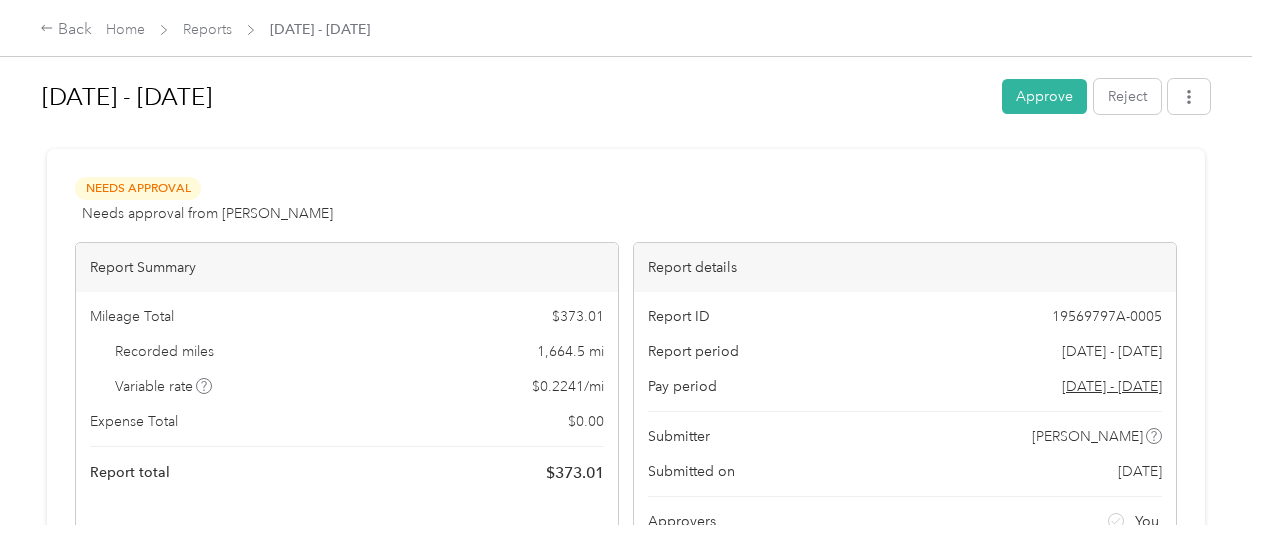 scroll, scrollTop: 0, scrollLeft: 0, axis: both 